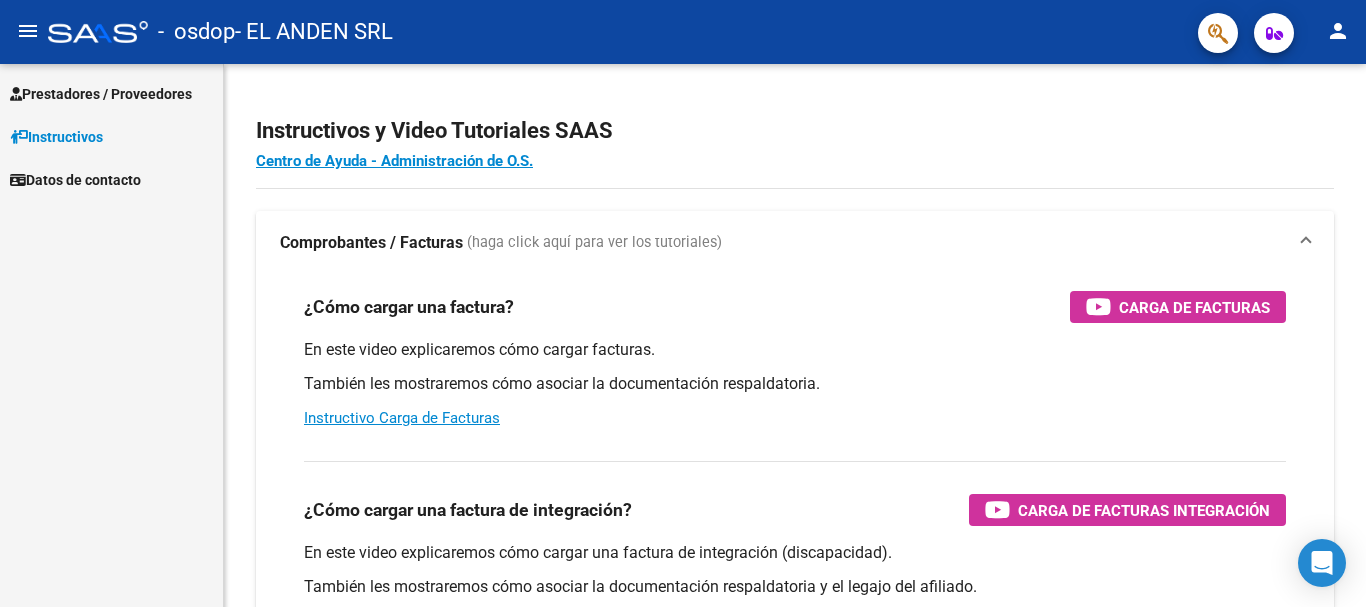 scroll, scrollTop: 0, scrollLeft: 0, axis: both 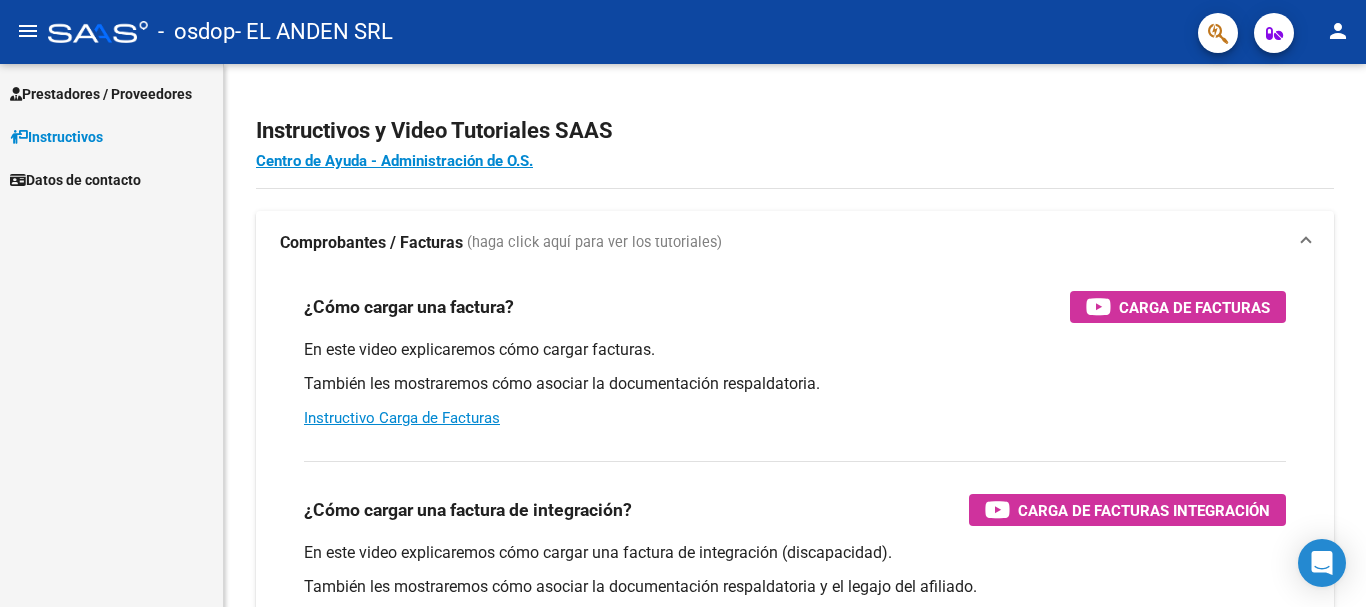 click on "Prestadores / Proveedores" at bounding box center (101, 94) 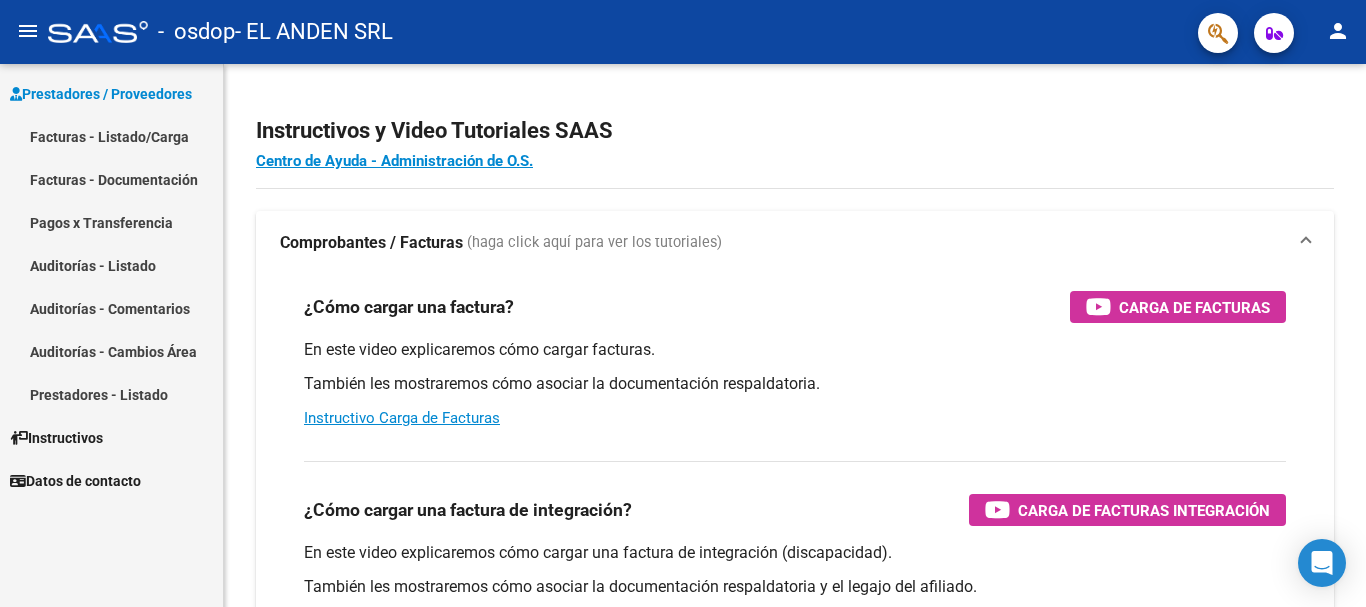 click on "Facturas - Listado/Carga" at bounding box center (111, 136) 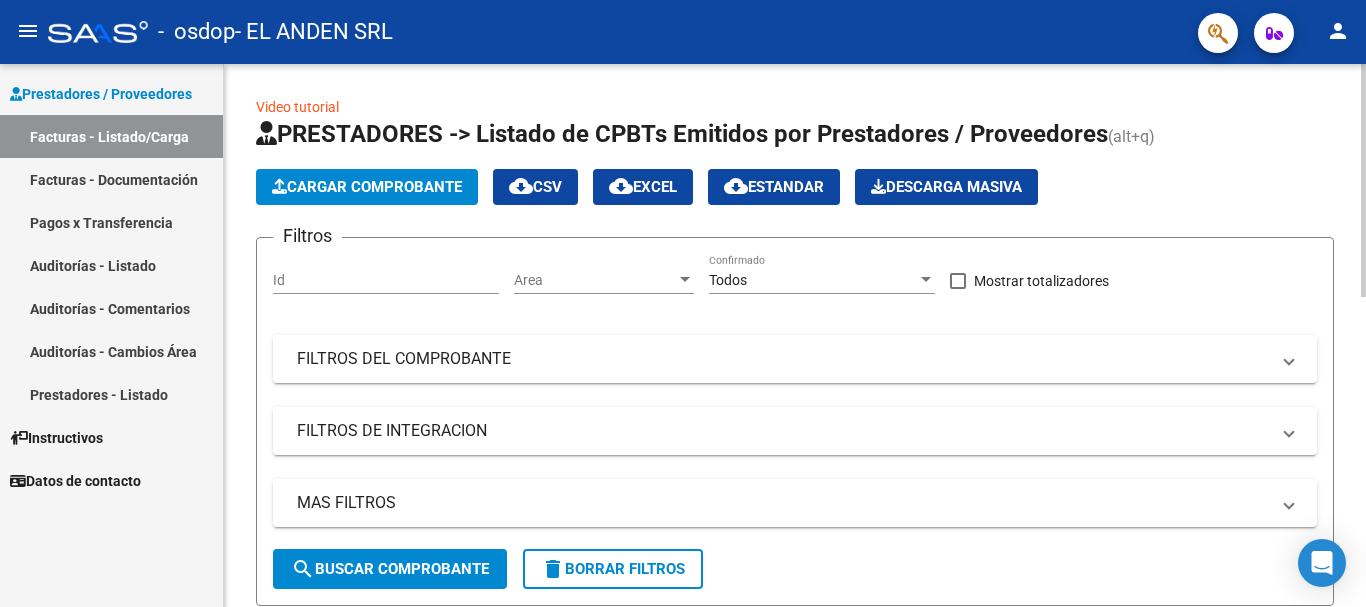 click on "Cargar Comprobante" 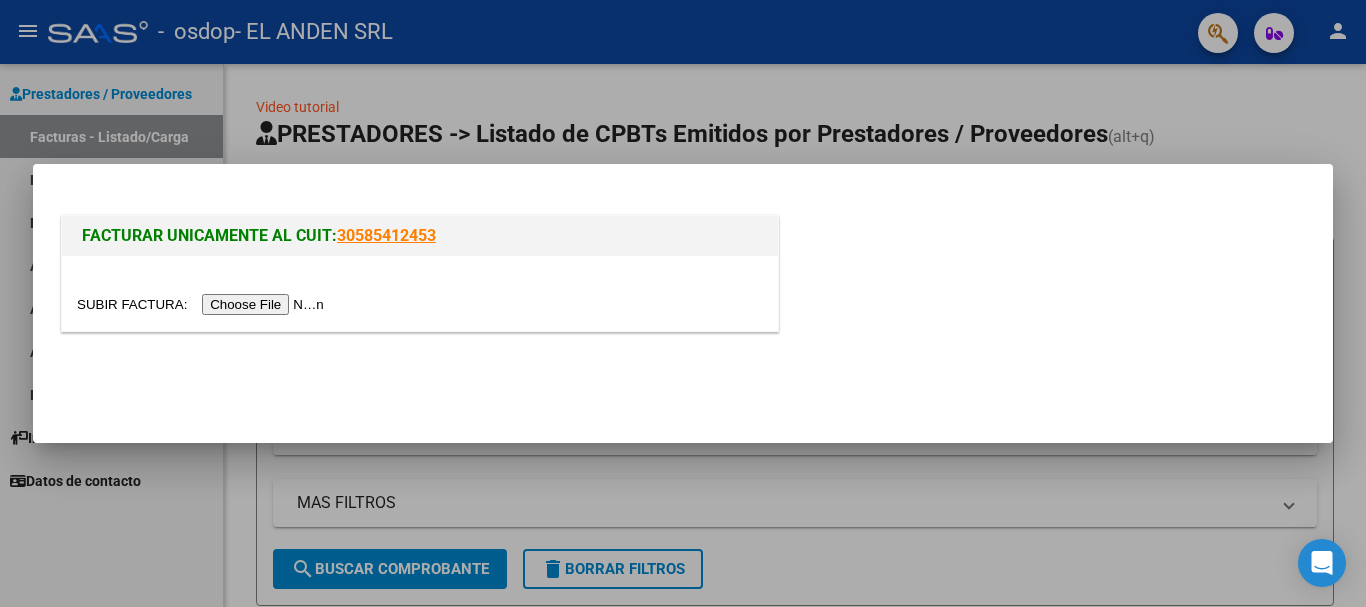 click at bounding box center [203, 304] 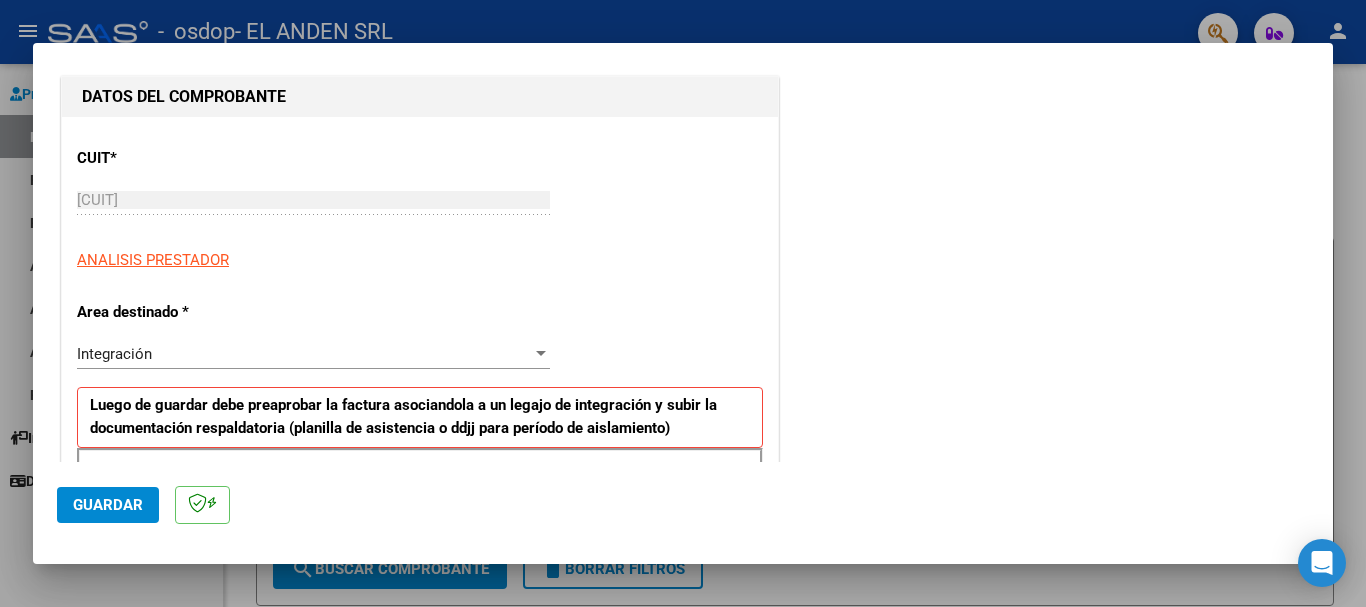 scroll, scrollTop: 300, scrollLeft: 0, axis: vertical 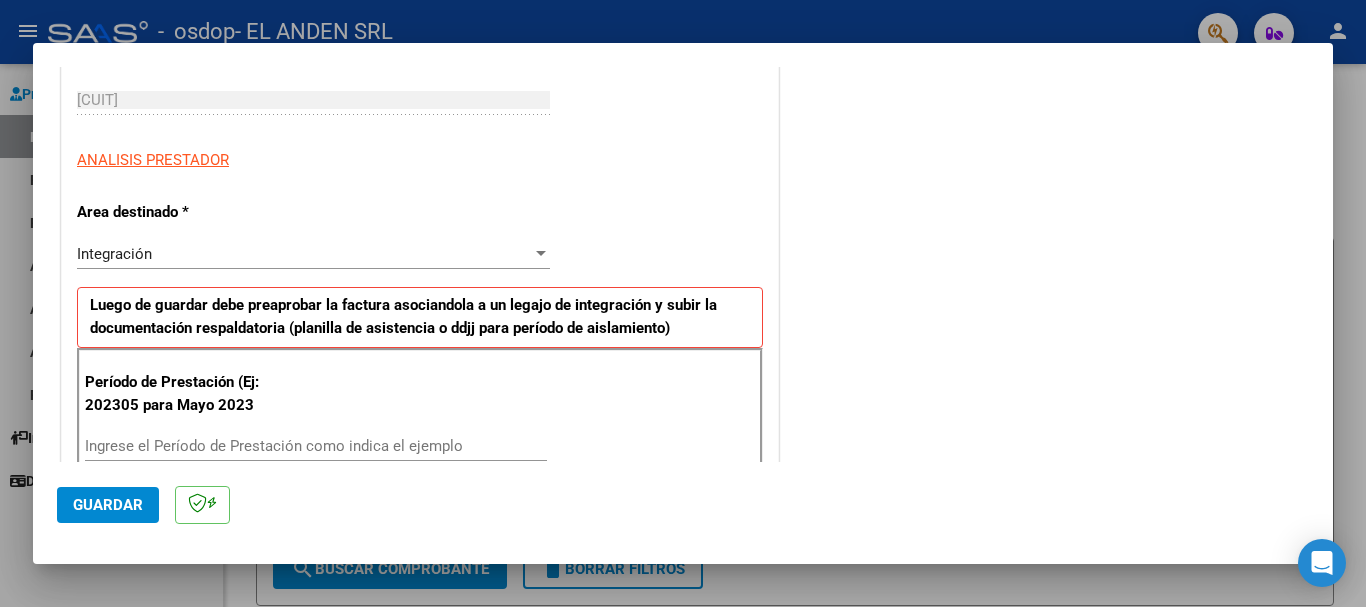 click on "Integración" at bounding box center [304, 254] 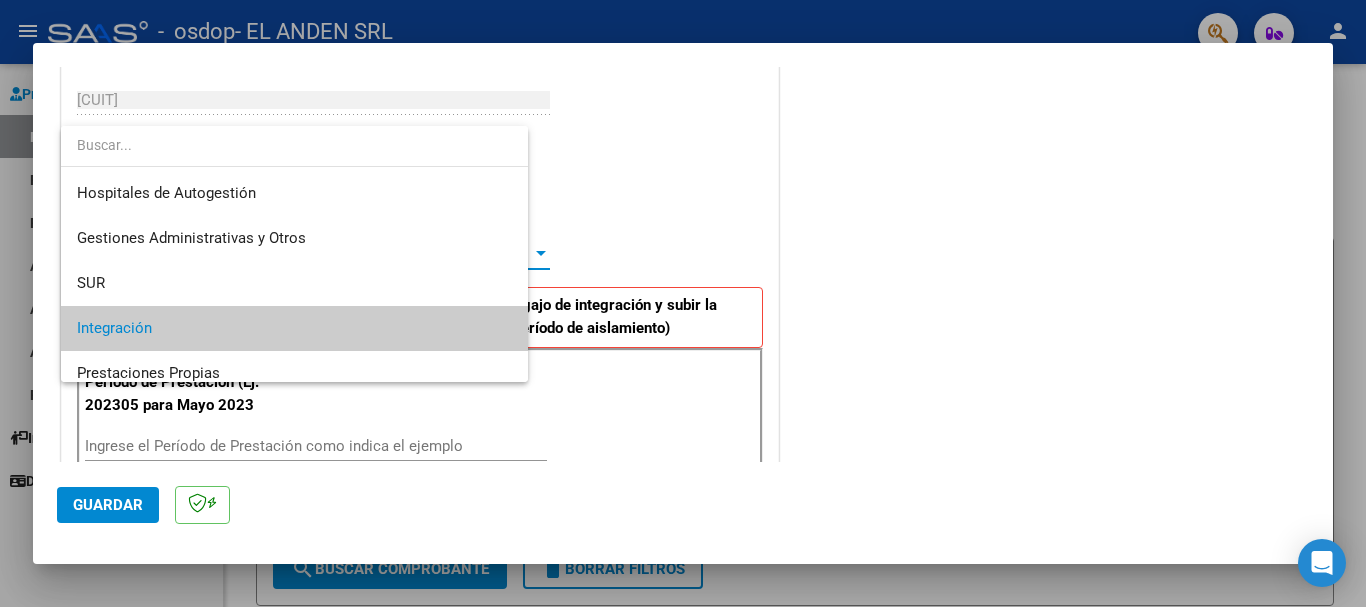 scroll, scrollTop: 75, scrollLeft: 0, axis: vertical 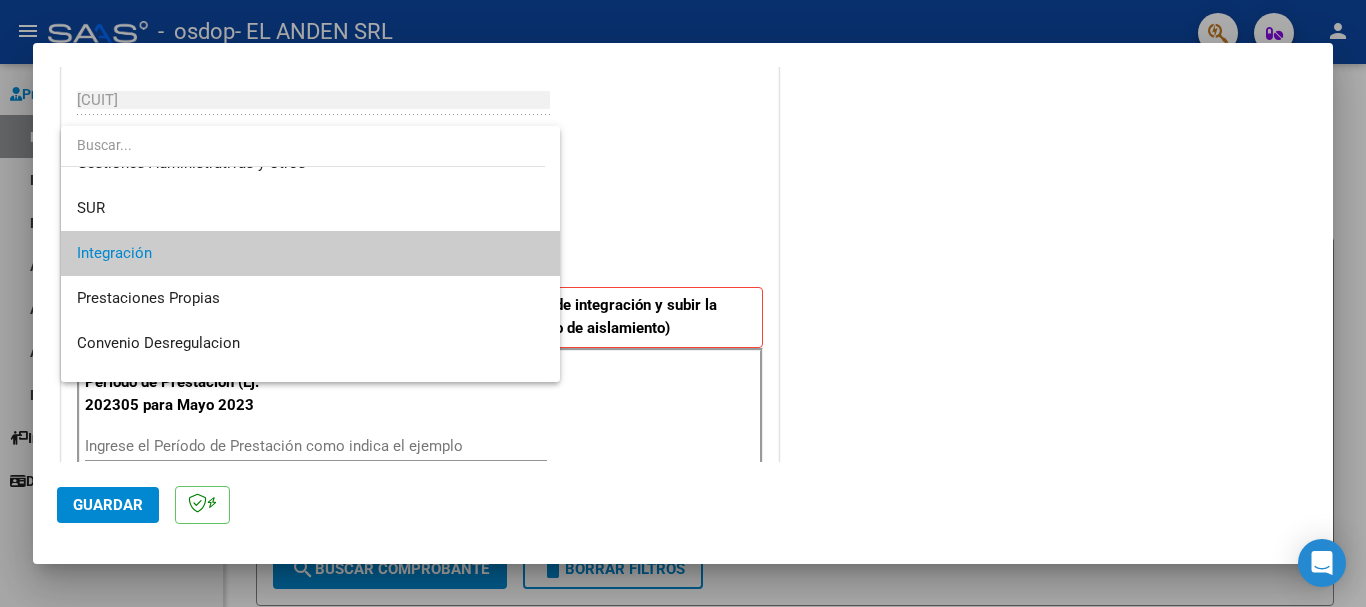 click on "Integración" at bounding box center (310, 253) 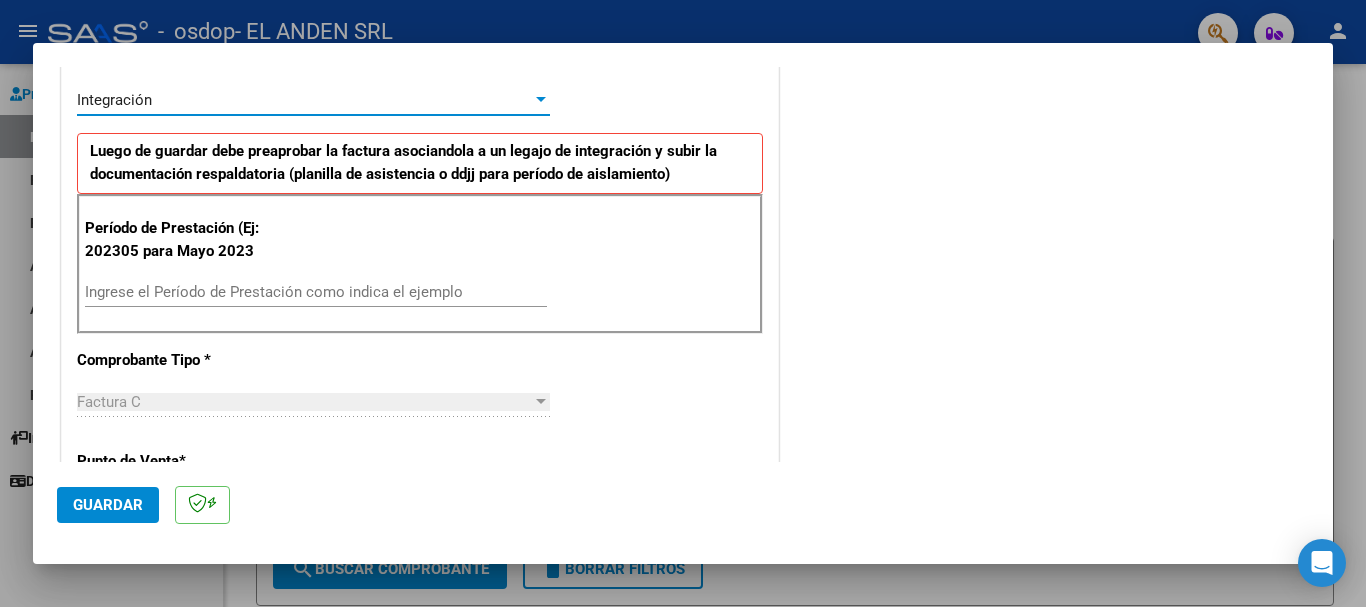 scroll, scrollTop: 500, scrollLeft: 0, axis: vertical 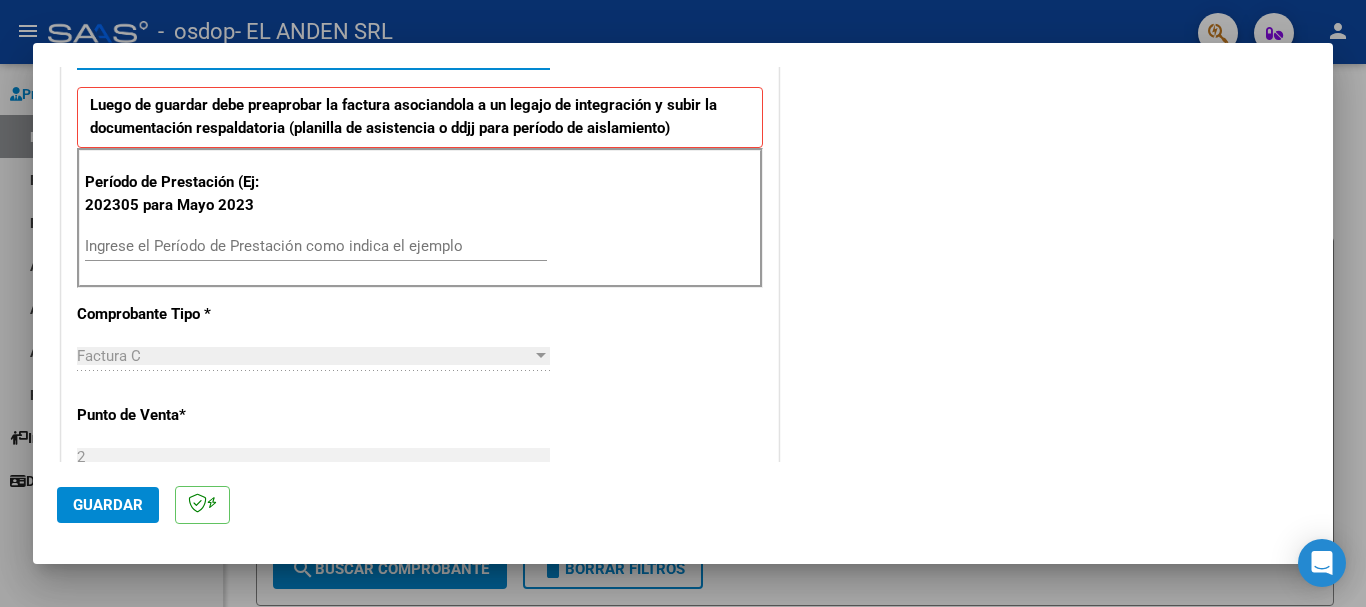 click on "Ingrese el Período de Prestación como indica el ejemplo" at bounding box center (316, 246) 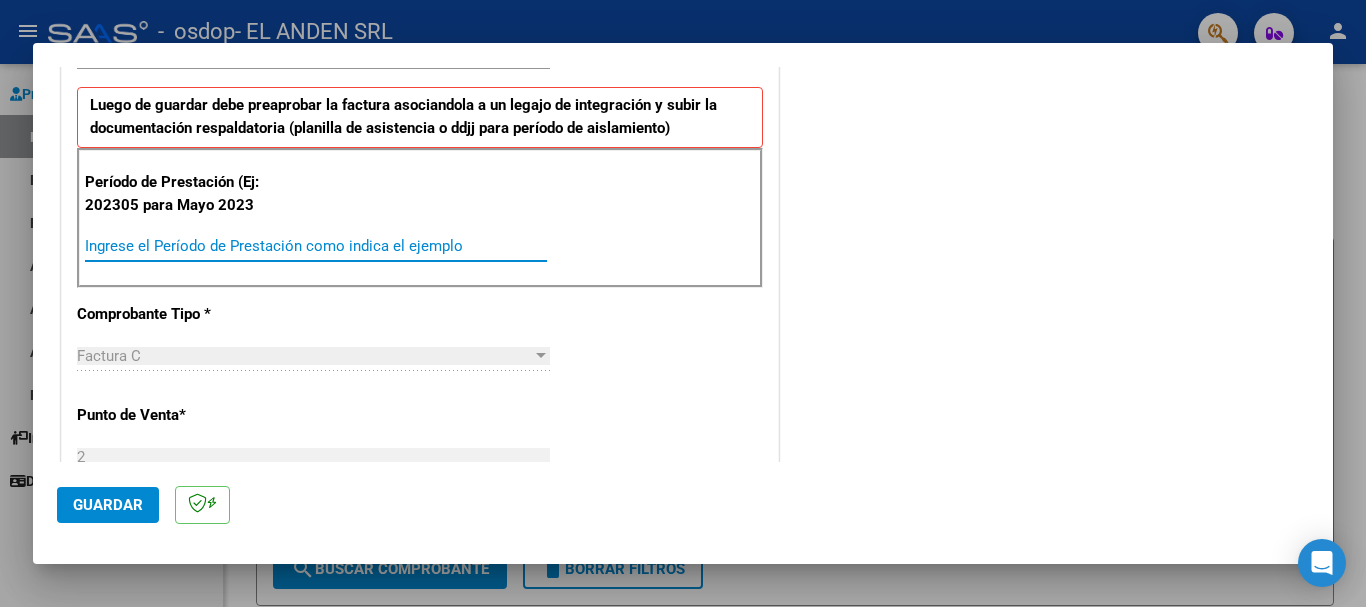 click on "Ingrese el Período de Prestación como indica el ejemplo" at bounding box center [316, 246] 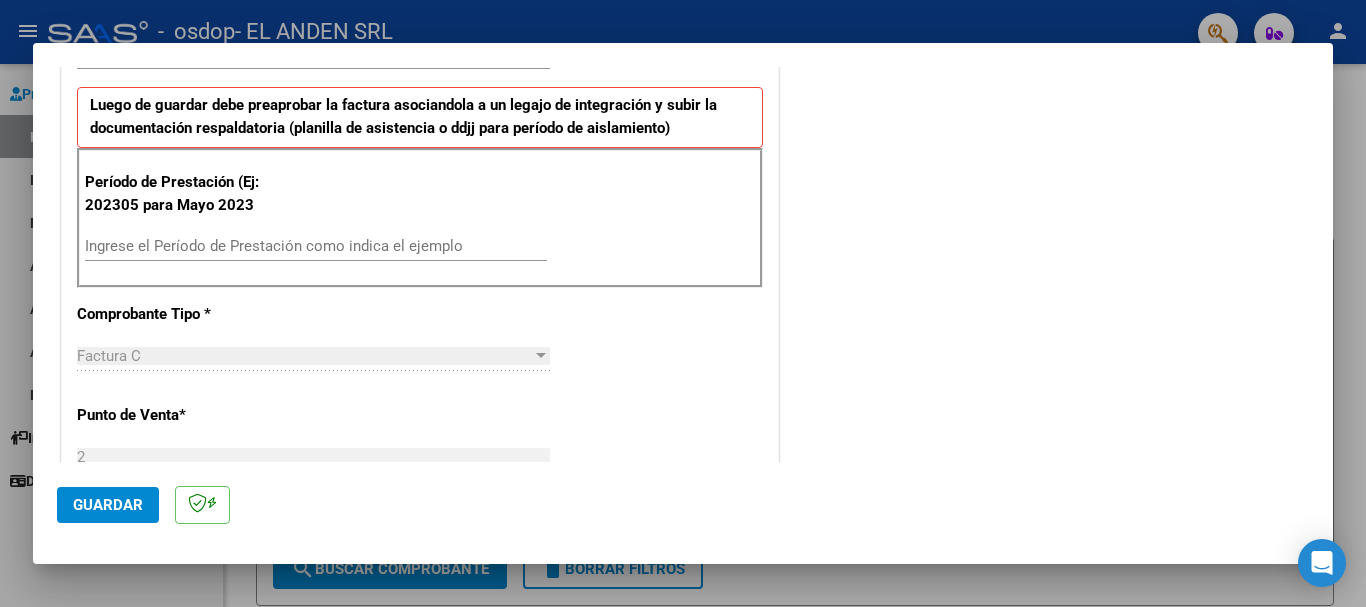 scroll, scrollTop: 600, scrollLeft: 0, axis: vertical 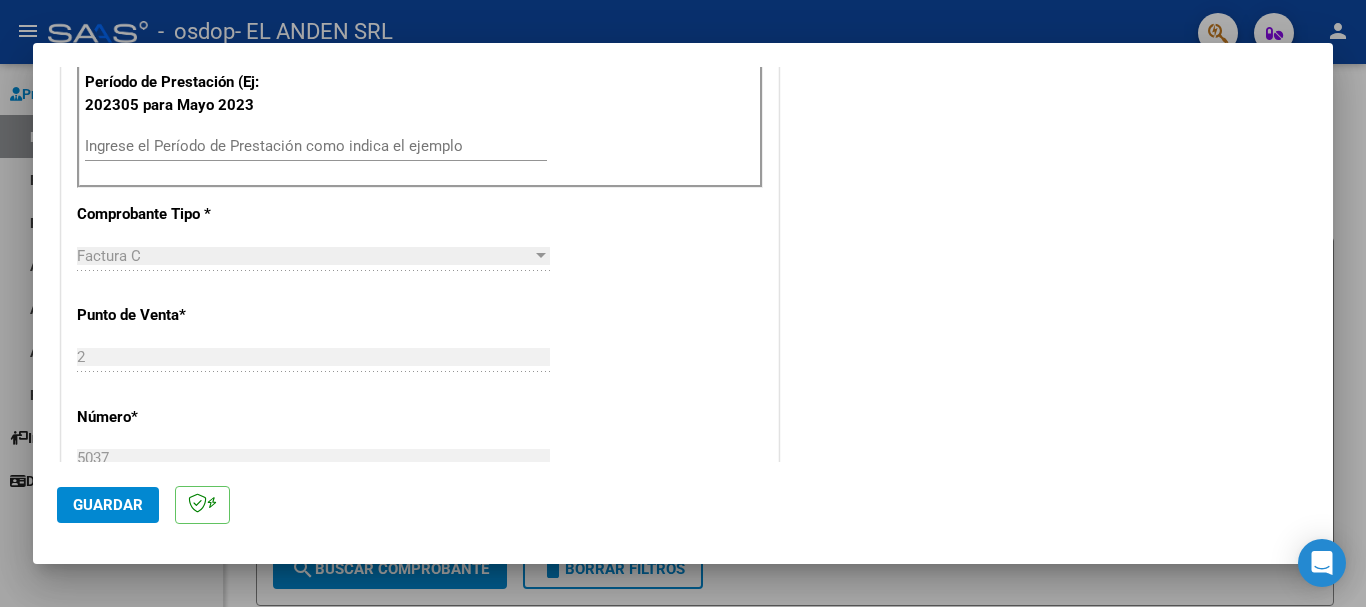 click on "Ingrese el Período de Prestación como indica el ejemplo" at bounding box center (316, 146) 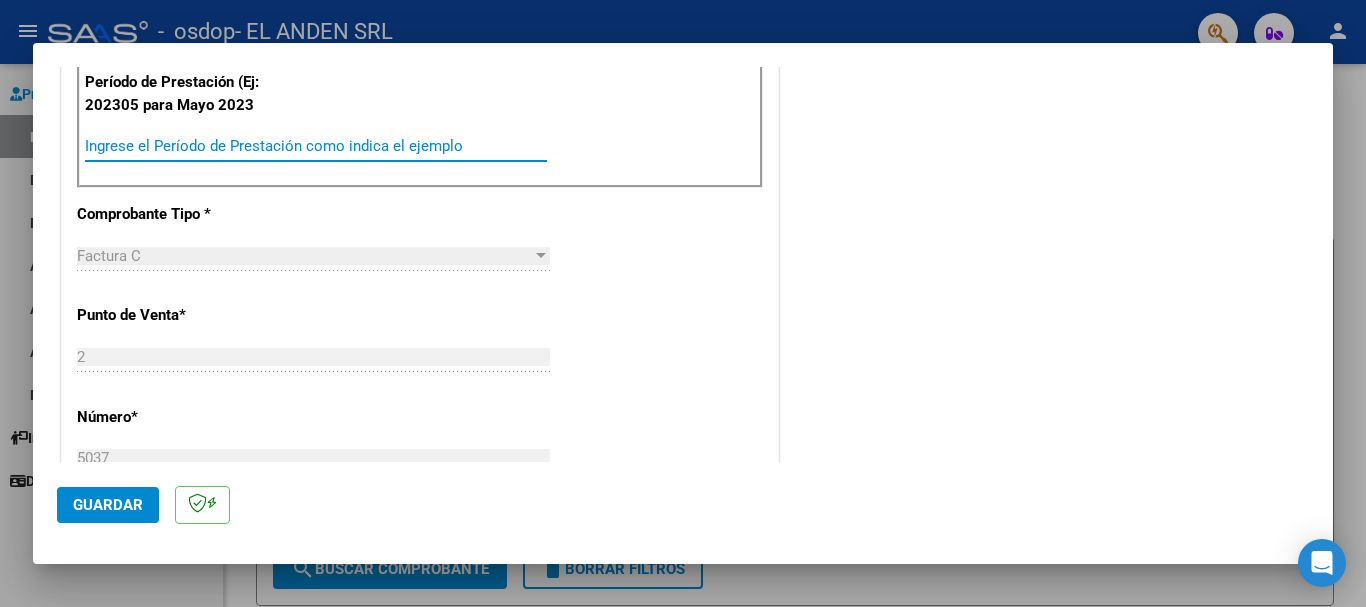 click on "Ingrese el Período de Prestación como indica el ejemplo" at bounding box center [316, 146] 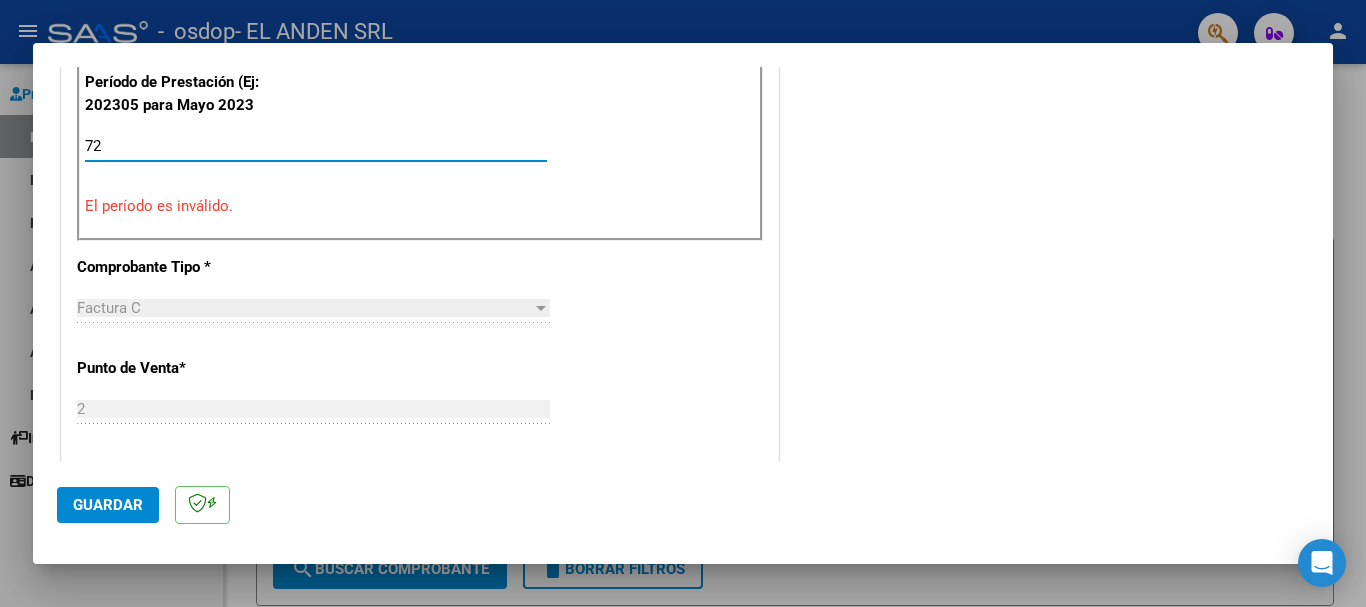 type on "7" 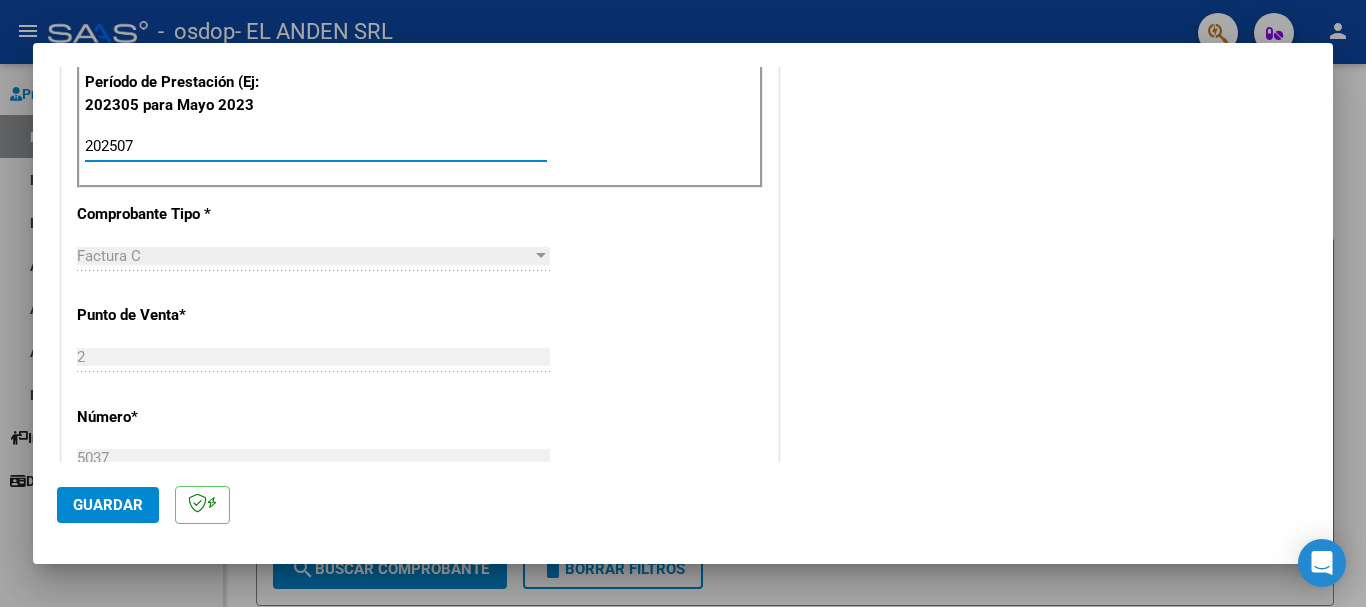 type on "202507" 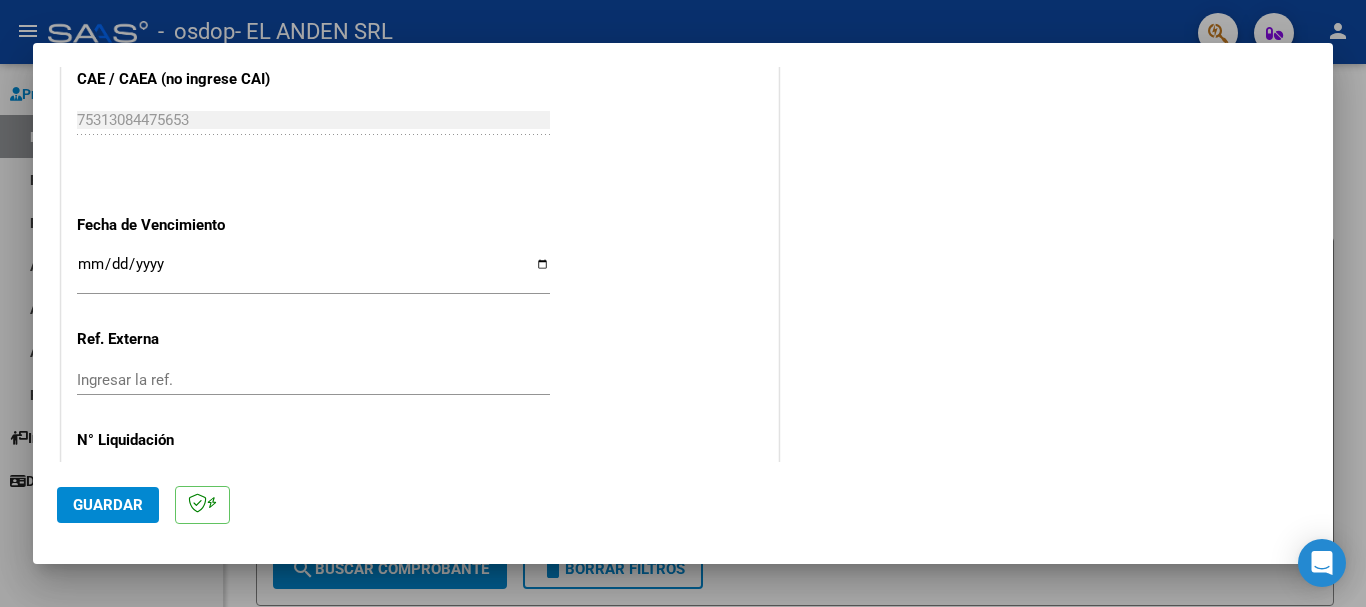 scroll, scrollTop: 1300, scrollLeft: 0, axis: vertical 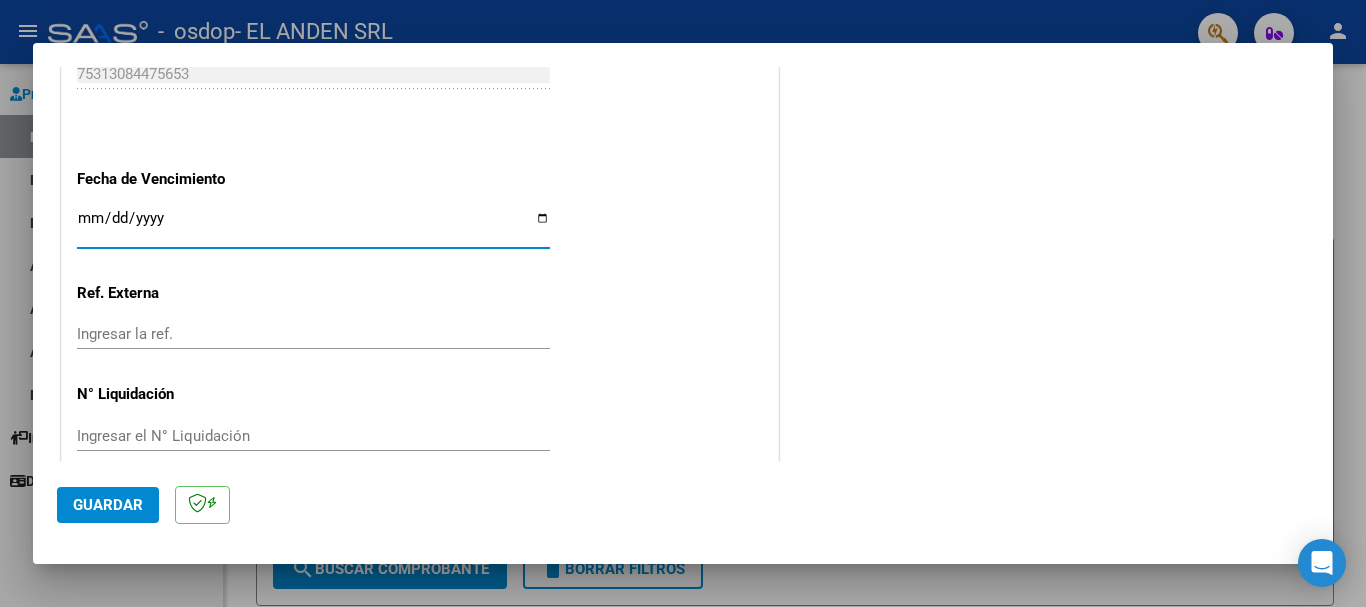 click on "Ingresar la fecha" at bounding box center [313, 226] 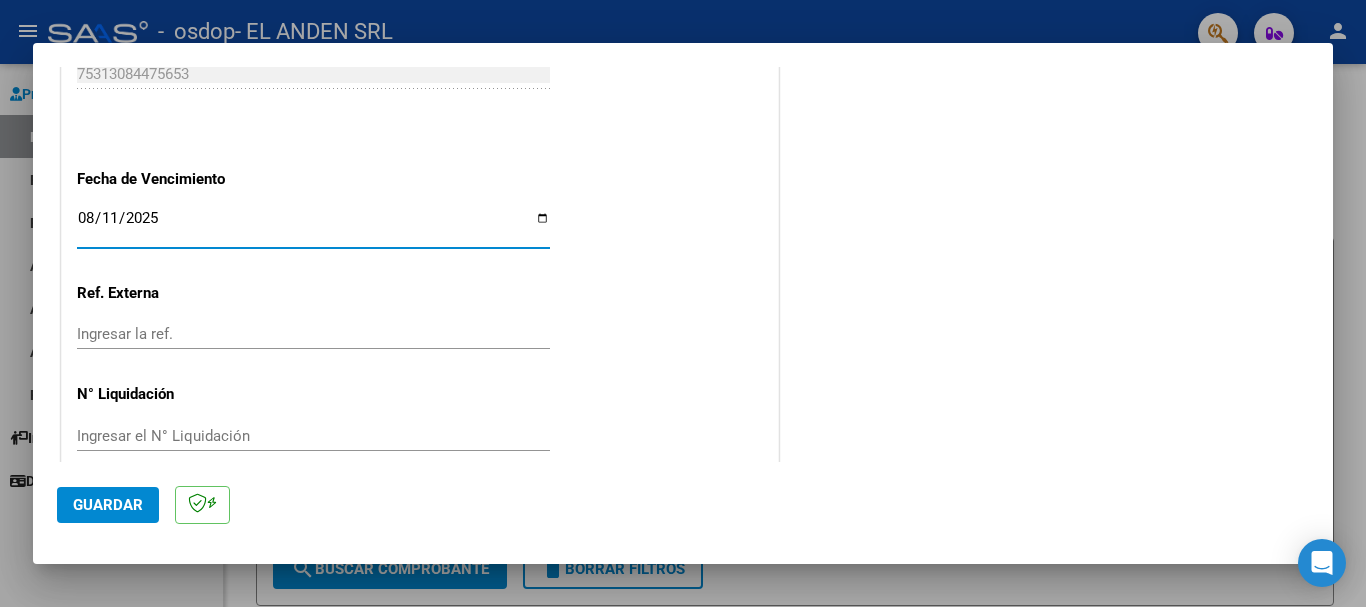 scroll, scrollTop: 1327, scrollLeft: 0, axis: vertical 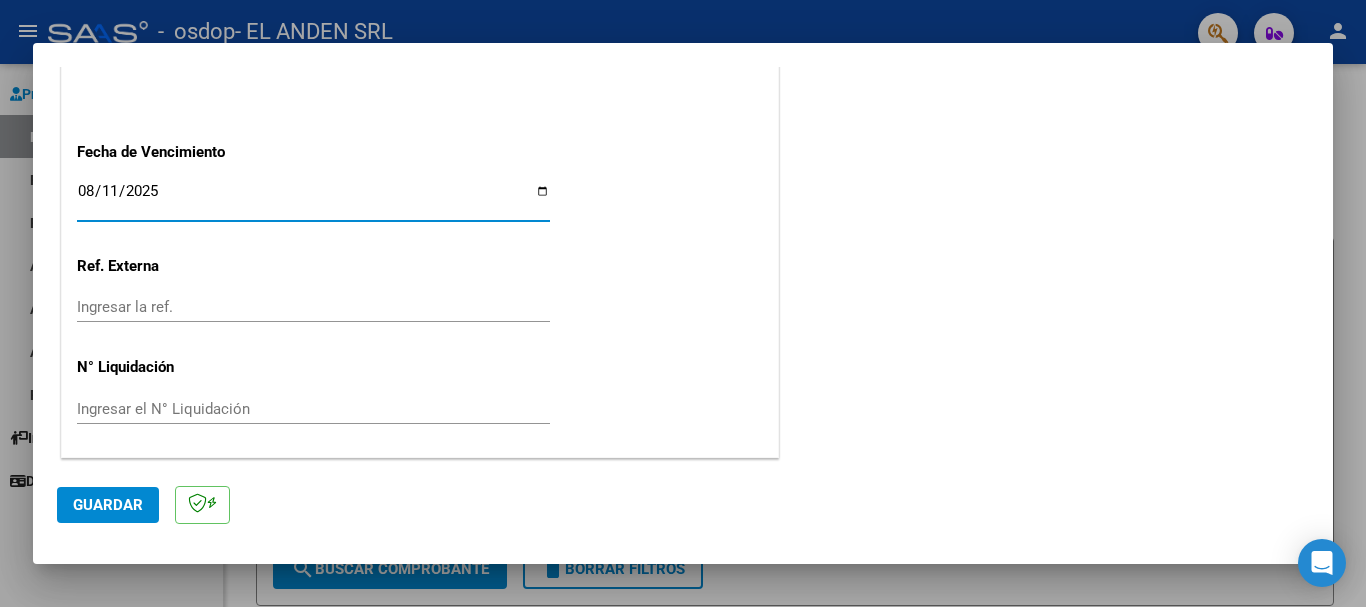 click on "Guardar" 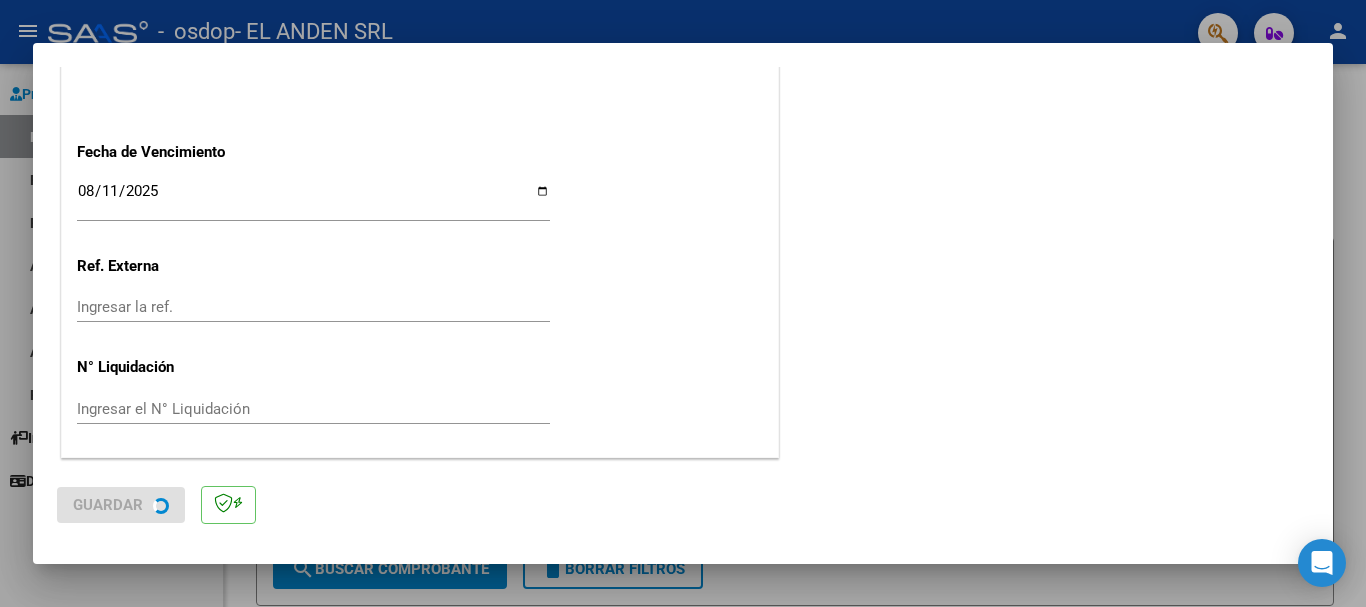 scroll, scrollTop: 0, scrollLeft: 0, axis: both 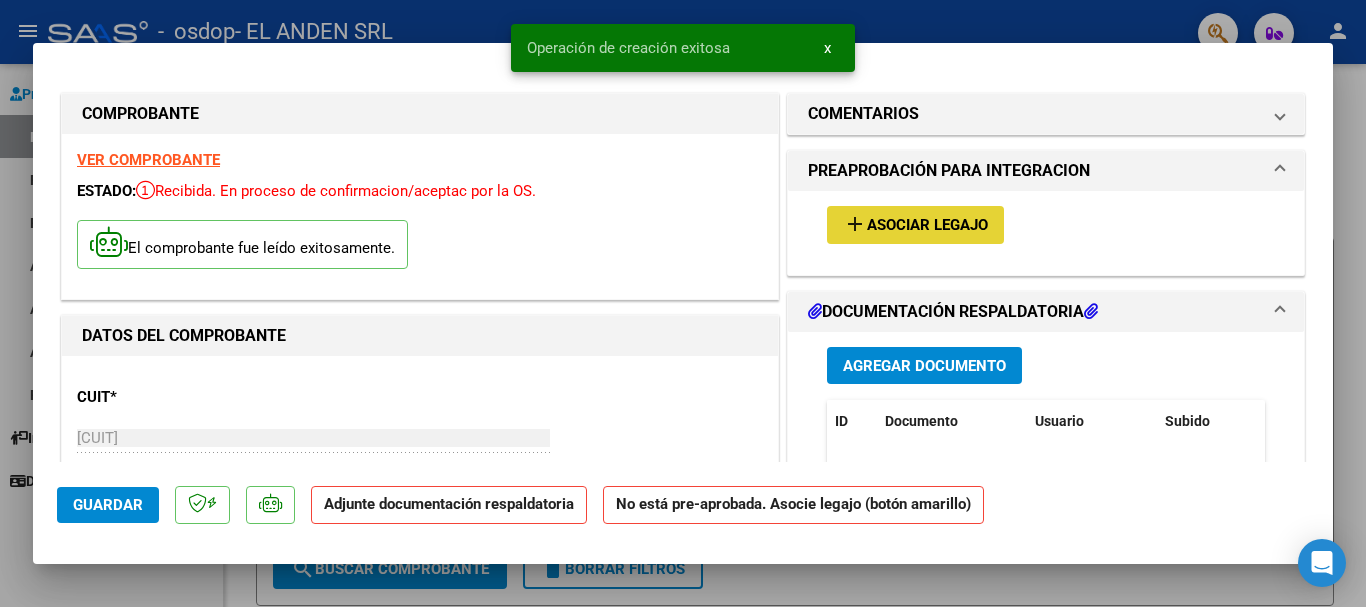 click on "add Asociar Legajo" at bounding box center [915, 224] 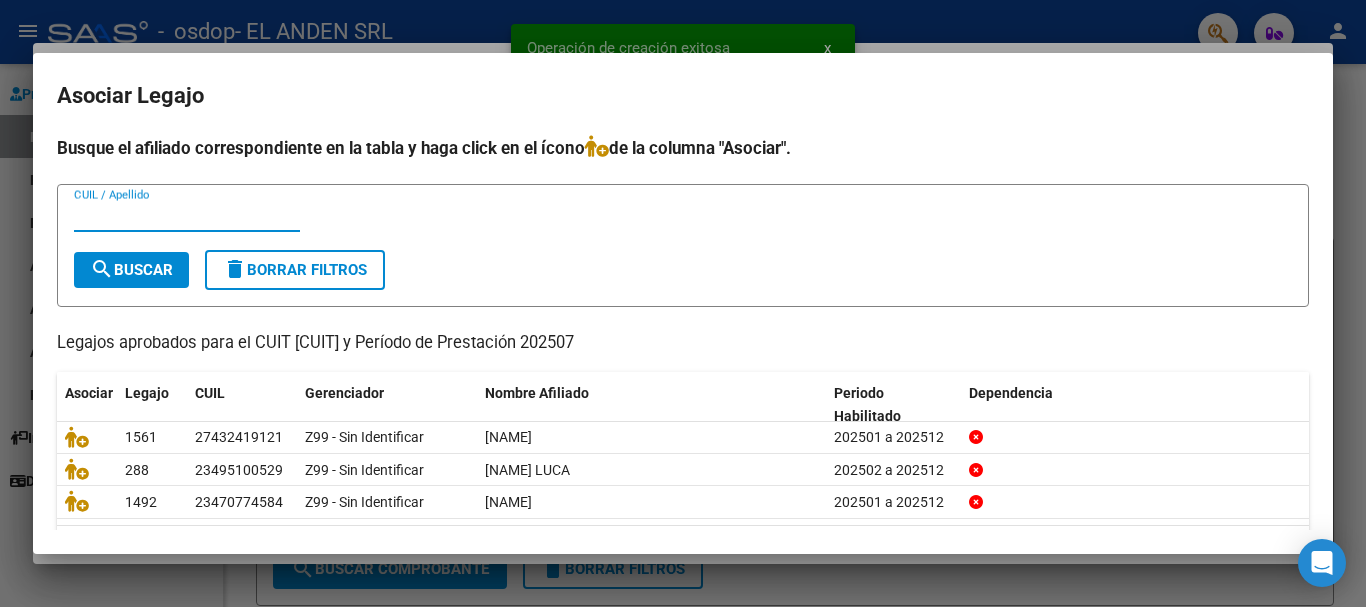 scroll, scrollTop: 65, scrollLeft: 0, axis: vertical 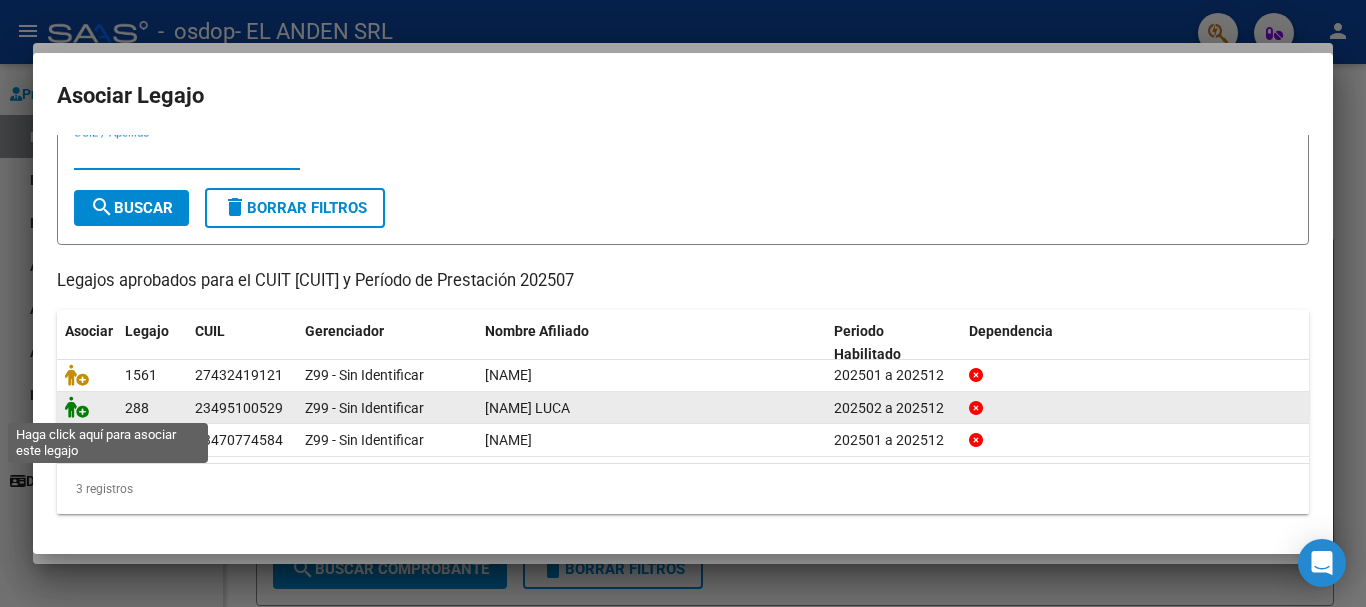 click 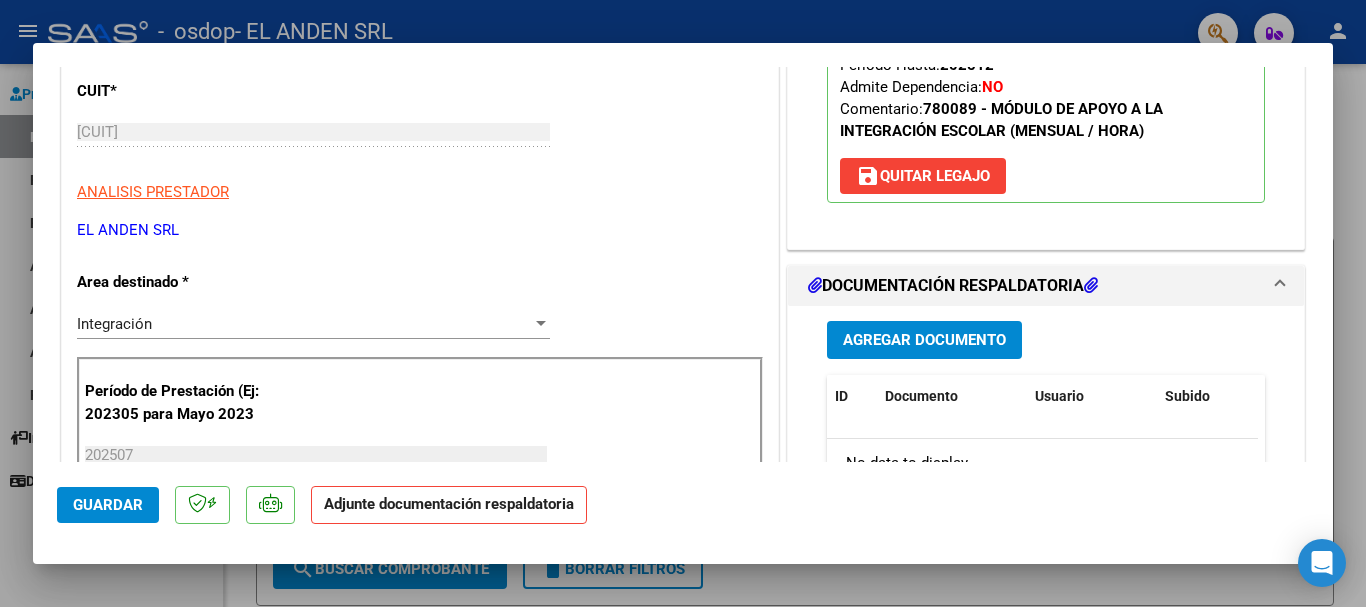 scroll, scrollTop: 300, scrollLeft: 0, axis: vertical 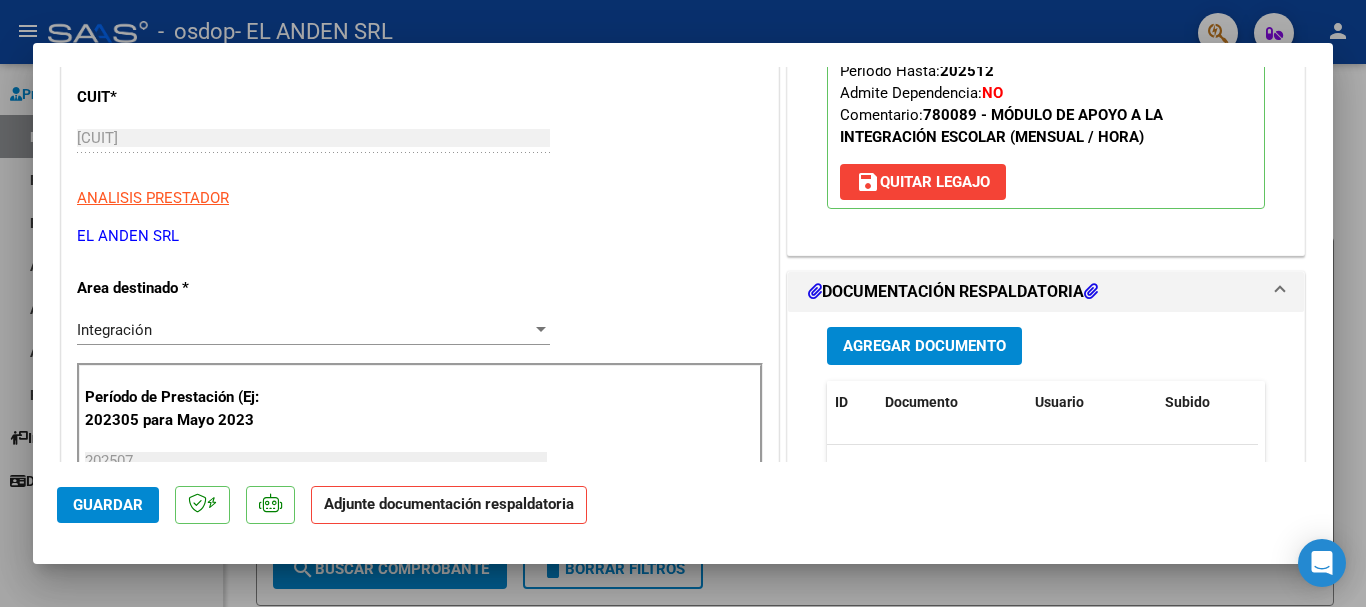 click on "Agregar Documento" at bounding box center (924, 347) 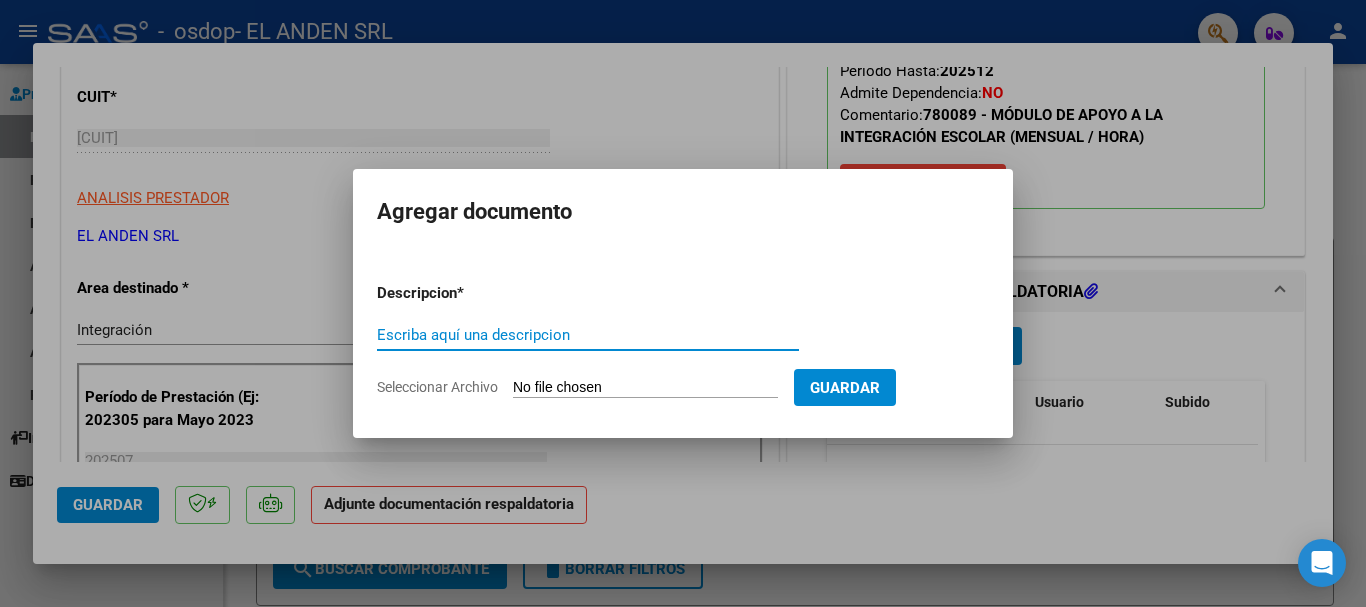 click on "Escriba aquí una descripcion" at bounding box center (588, 335) 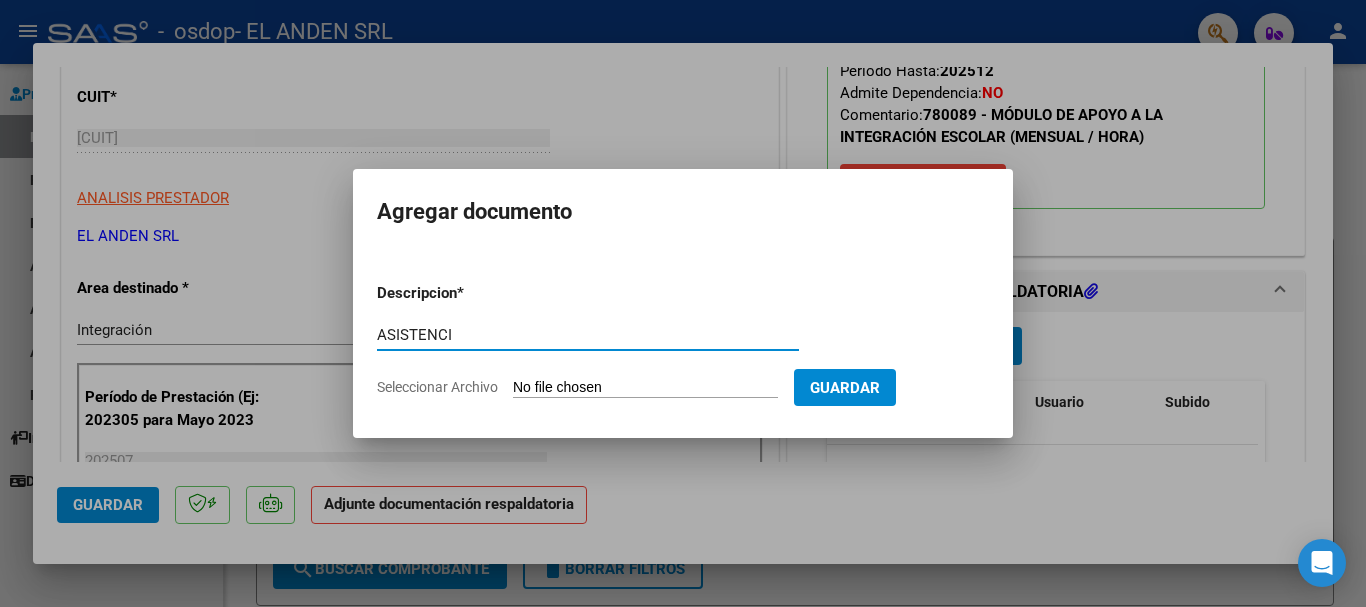 type on "ASISTENCI" 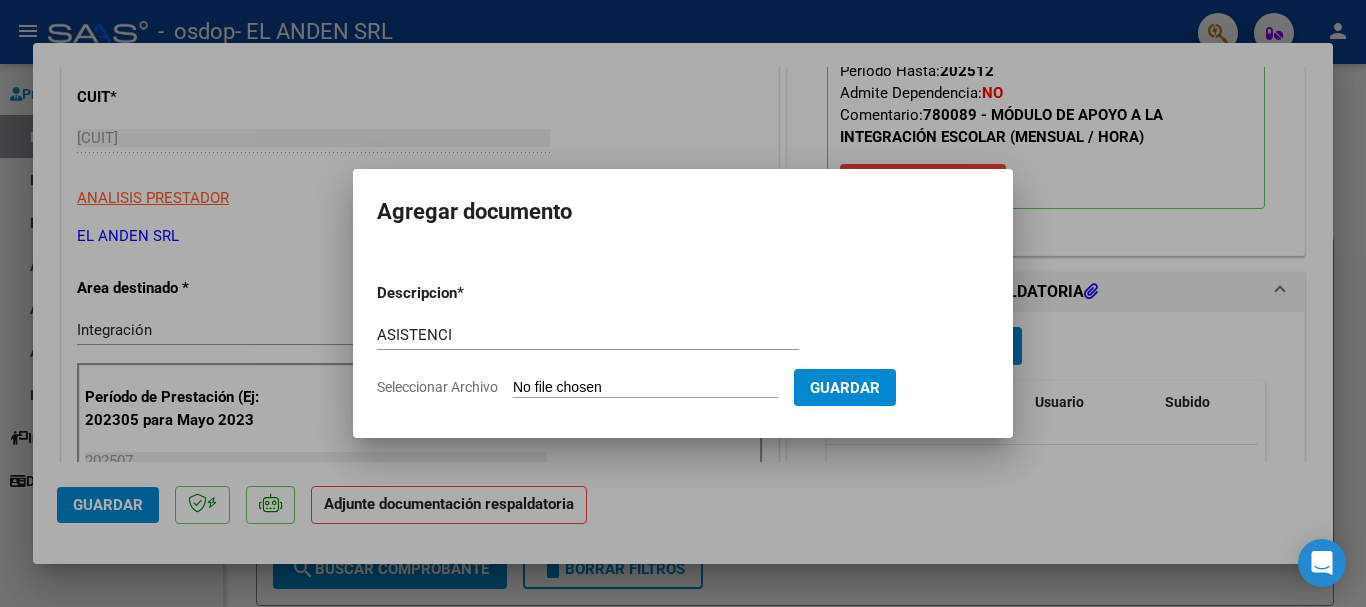type on "C:\fakepath\Doc CADIBONI SAIE julio.pdf" 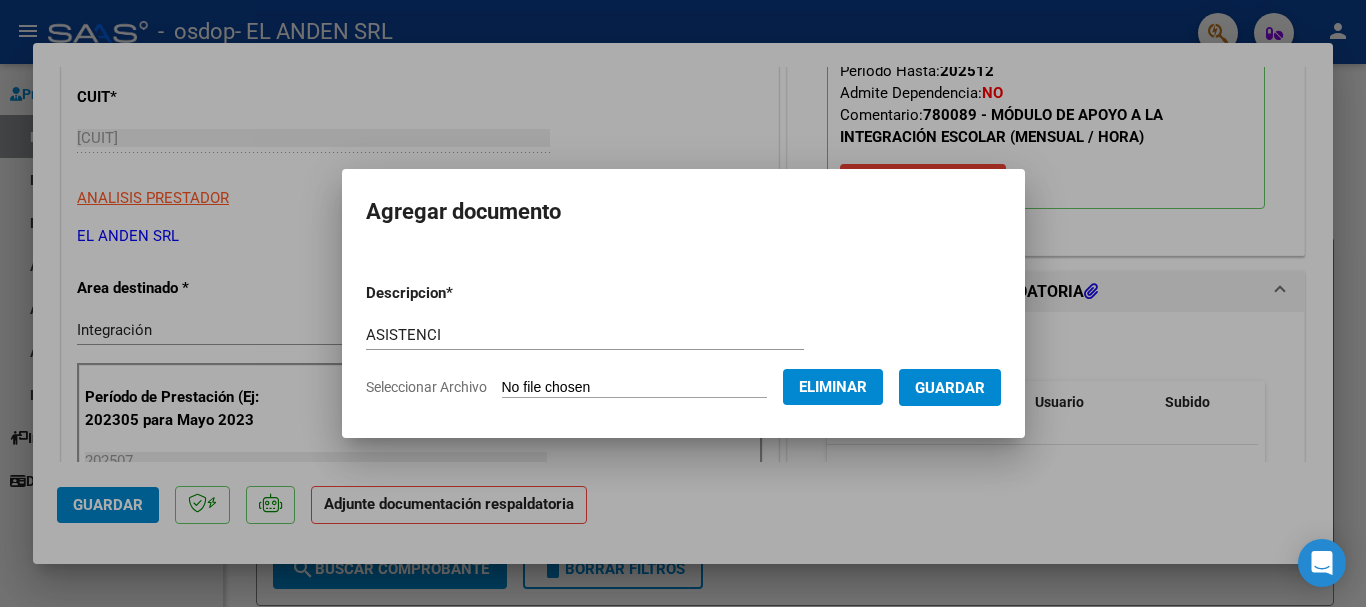 click on "Guardar" at bounding box center (950, 388) 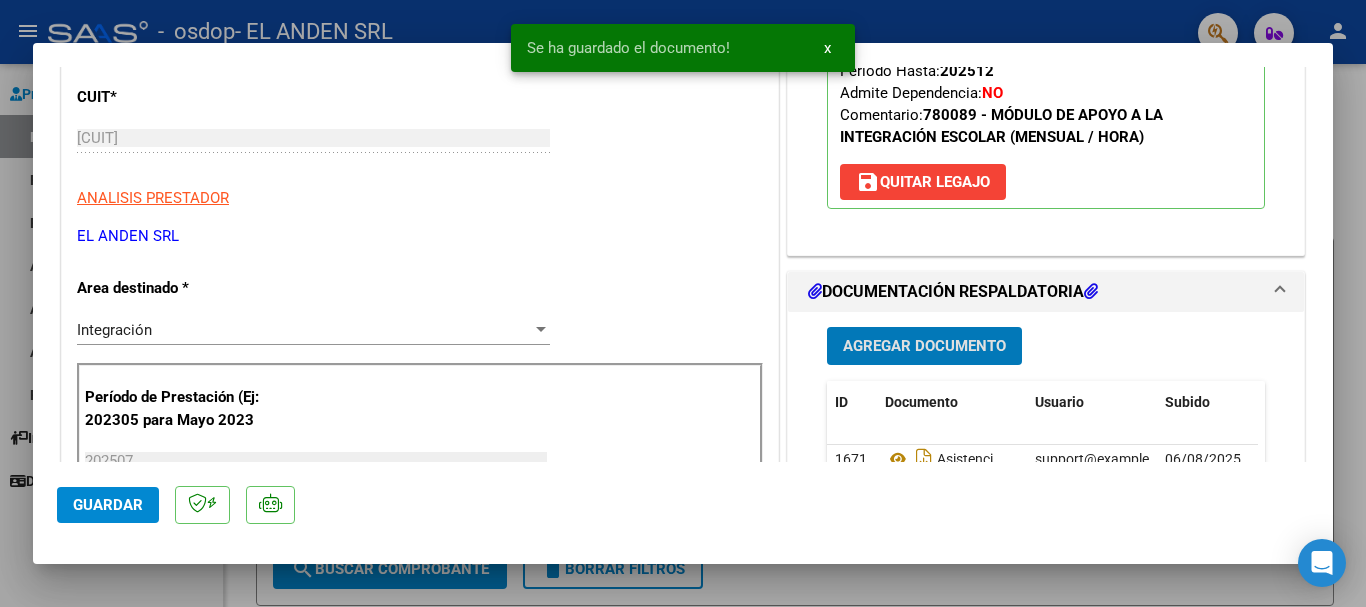 click on "Agregar Documento" at bounding box center (924, 347) 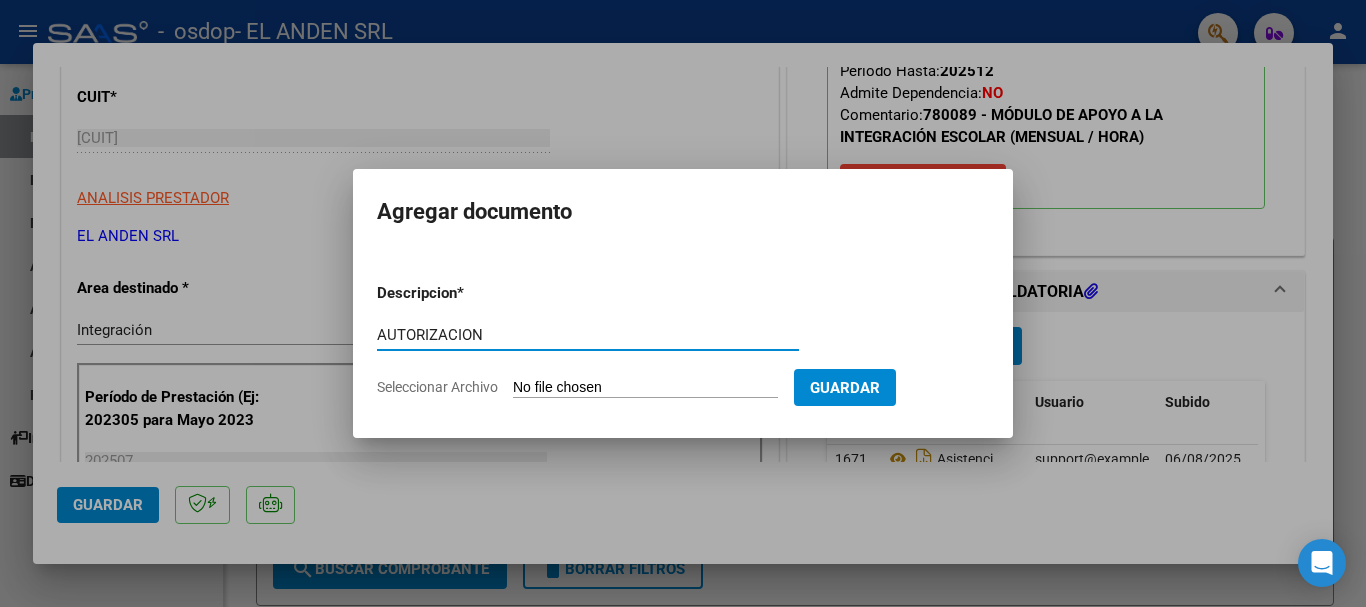 type on "AUTORIZACION" 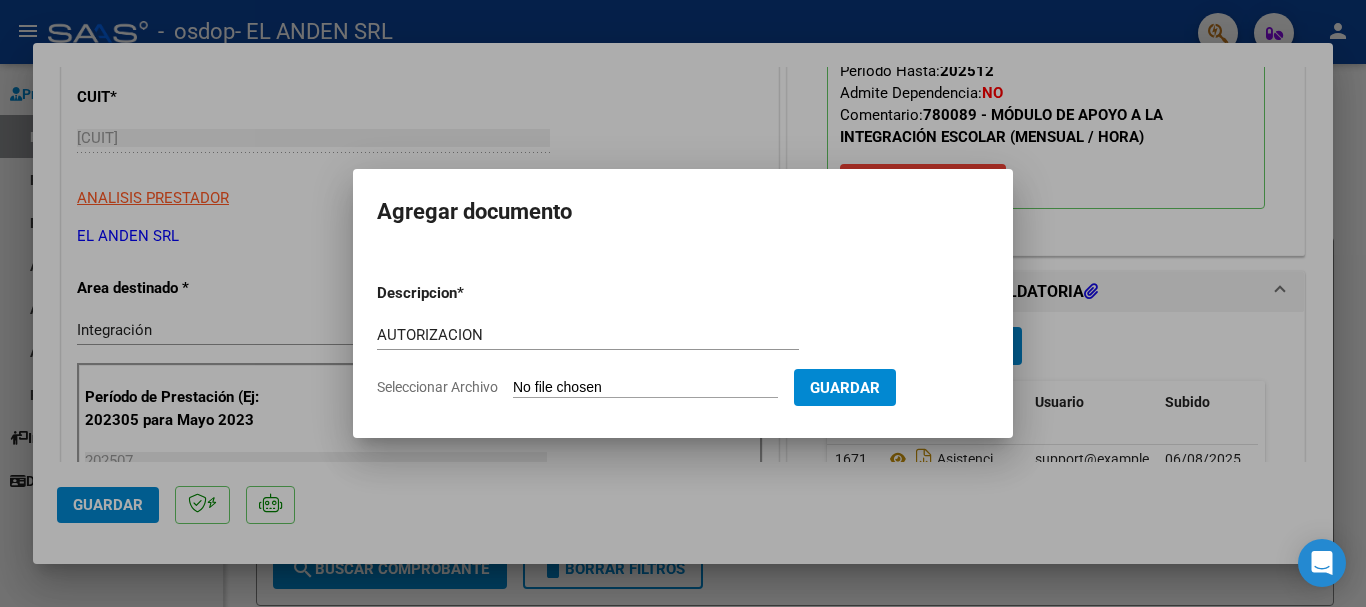 type on "C:\fakepath\AD CADIBONI 2025.docx" 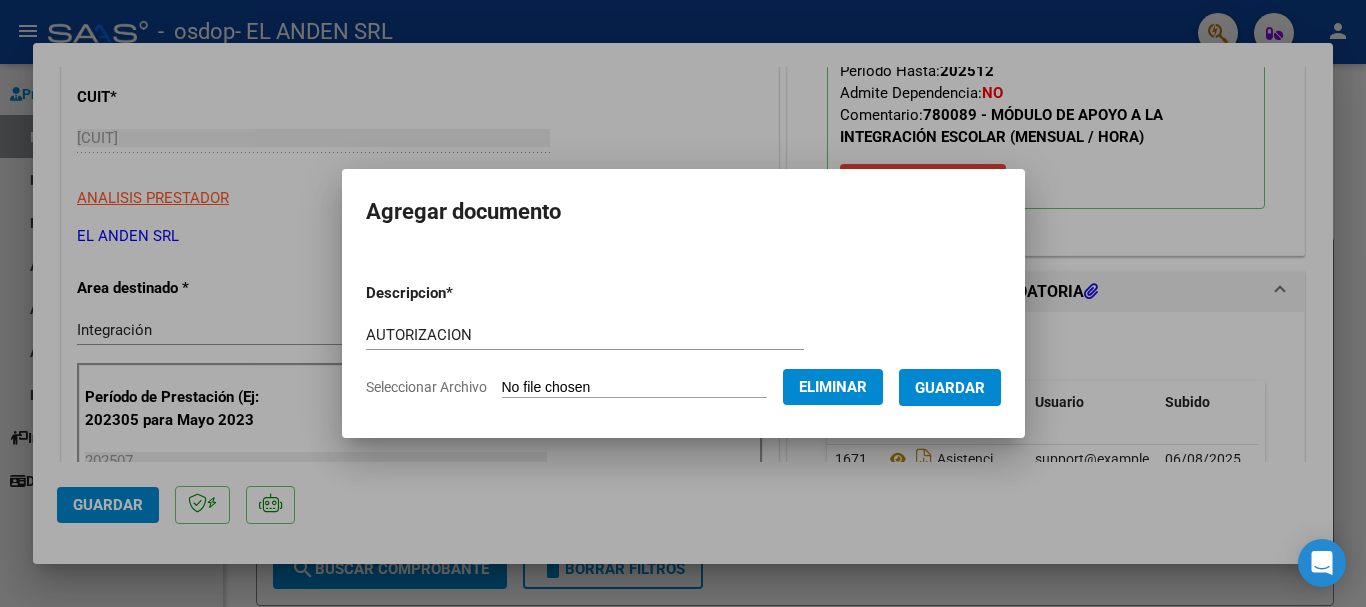 click on "Guardar" at bounding box center (950, 388) 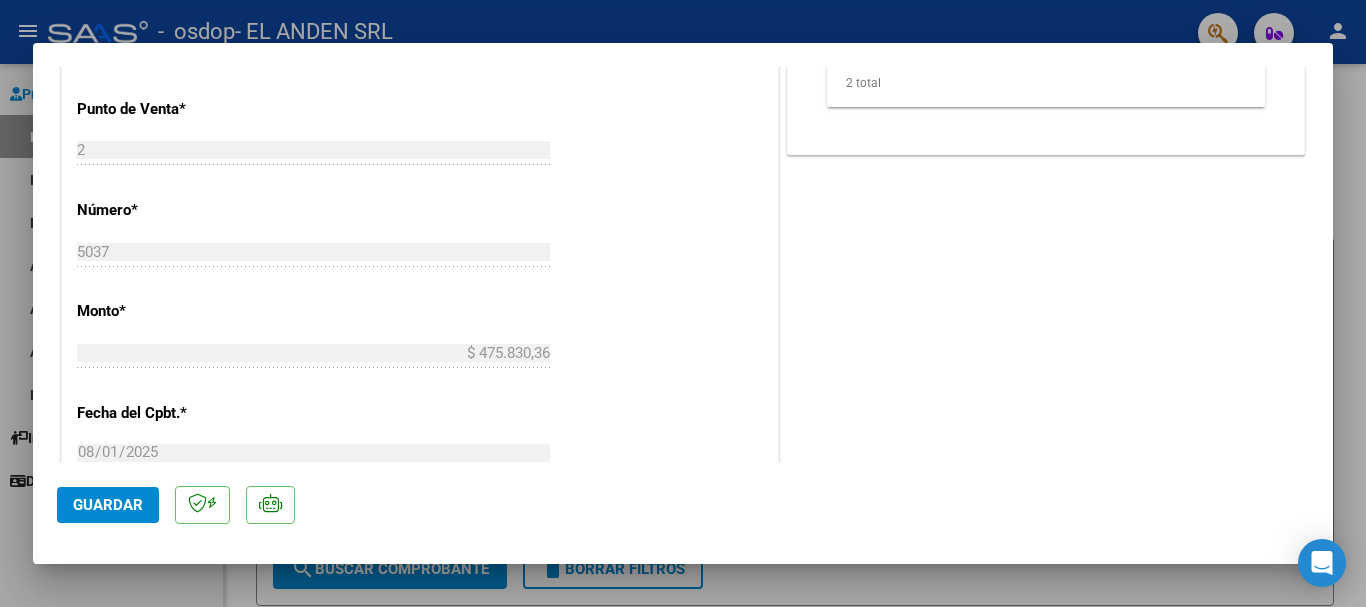 scroll, scrollTop: 900, scrollLeft: 0, axis: vertical 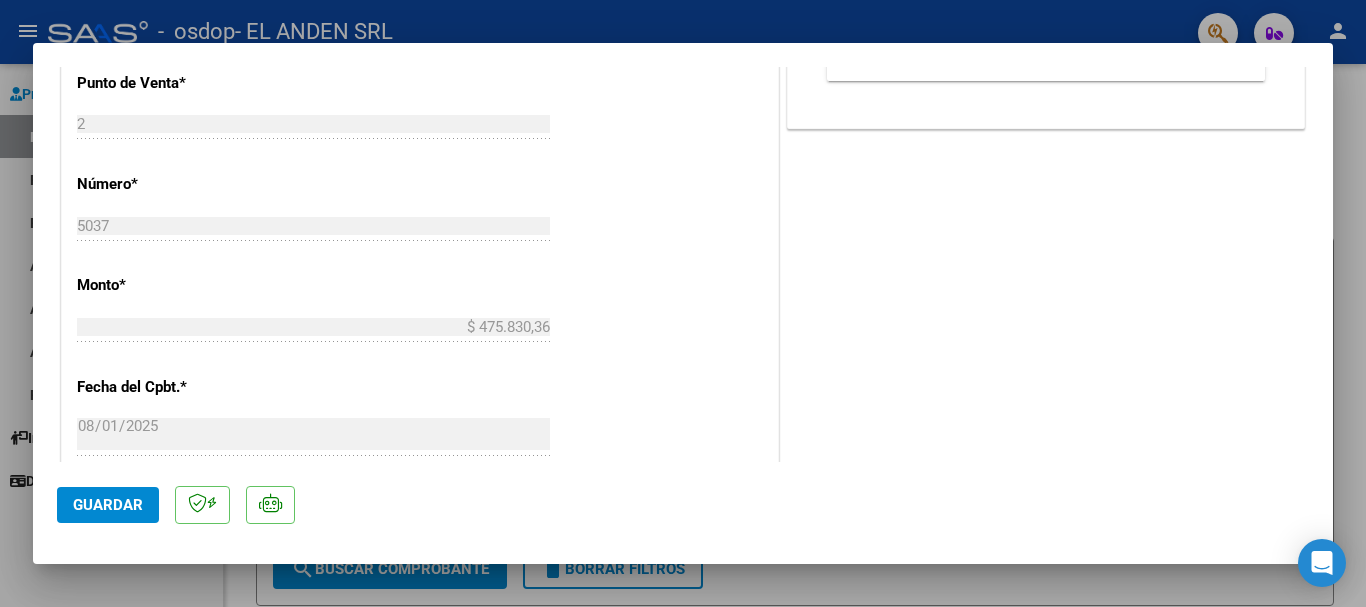 click on "Guardar" 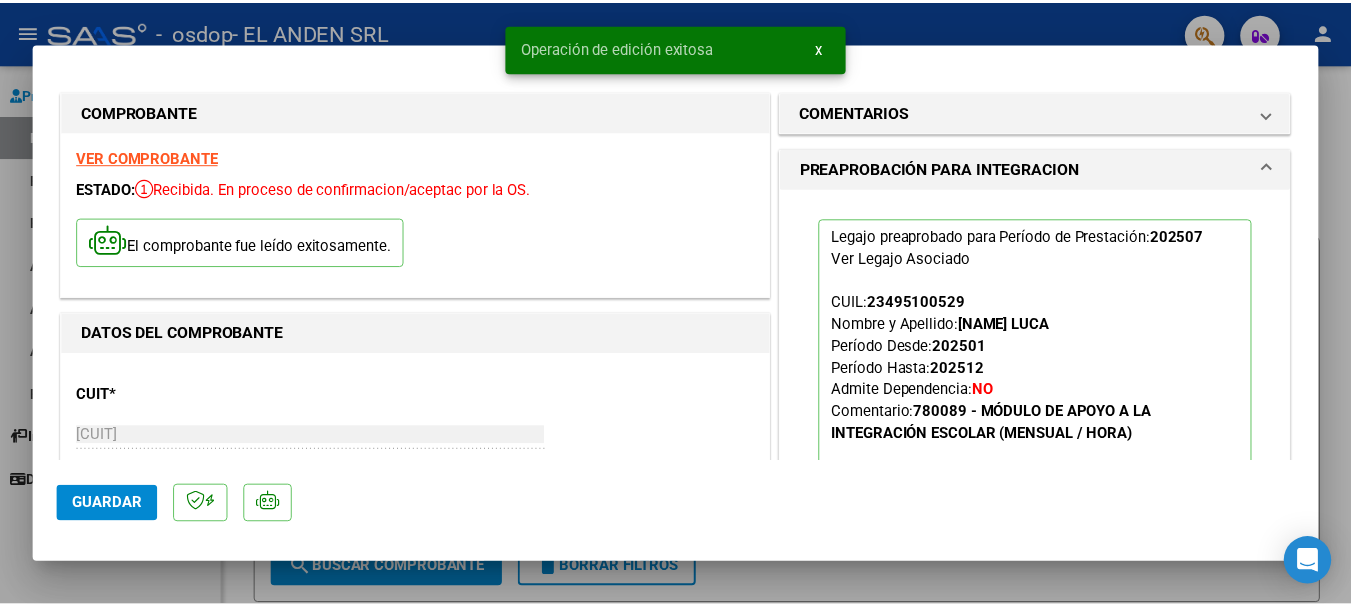 scroll, scrollTop: 0, scrollLeft: 0, axis: both 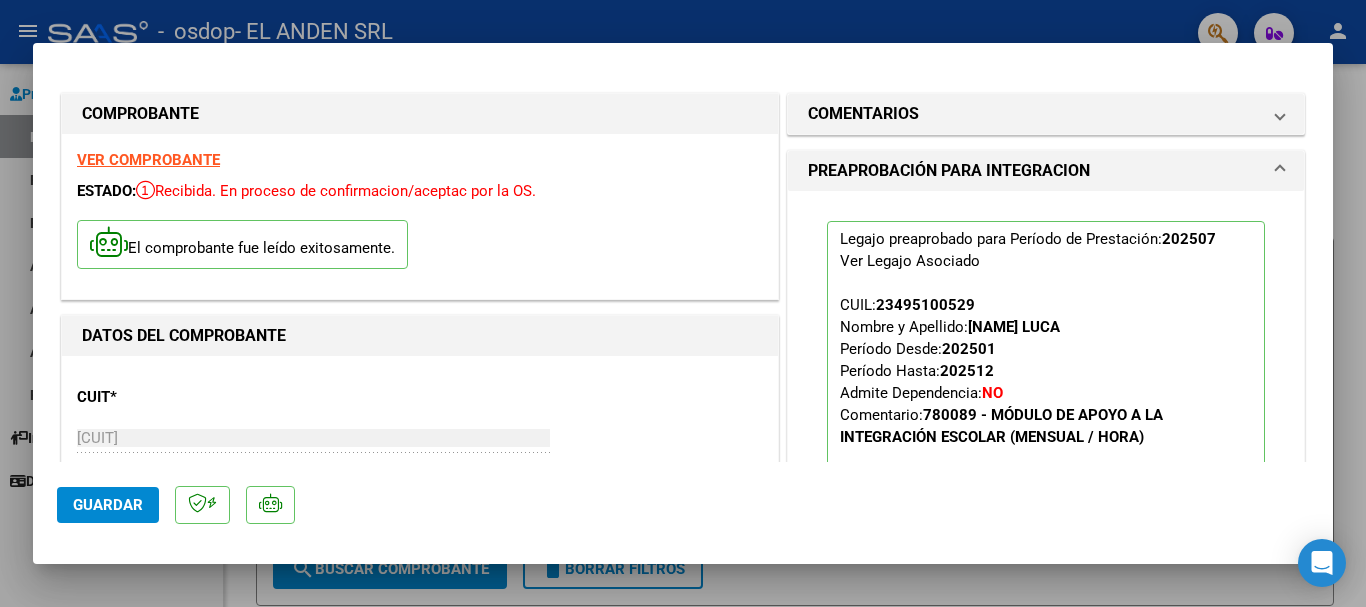 click at bounding box center [683, 303] 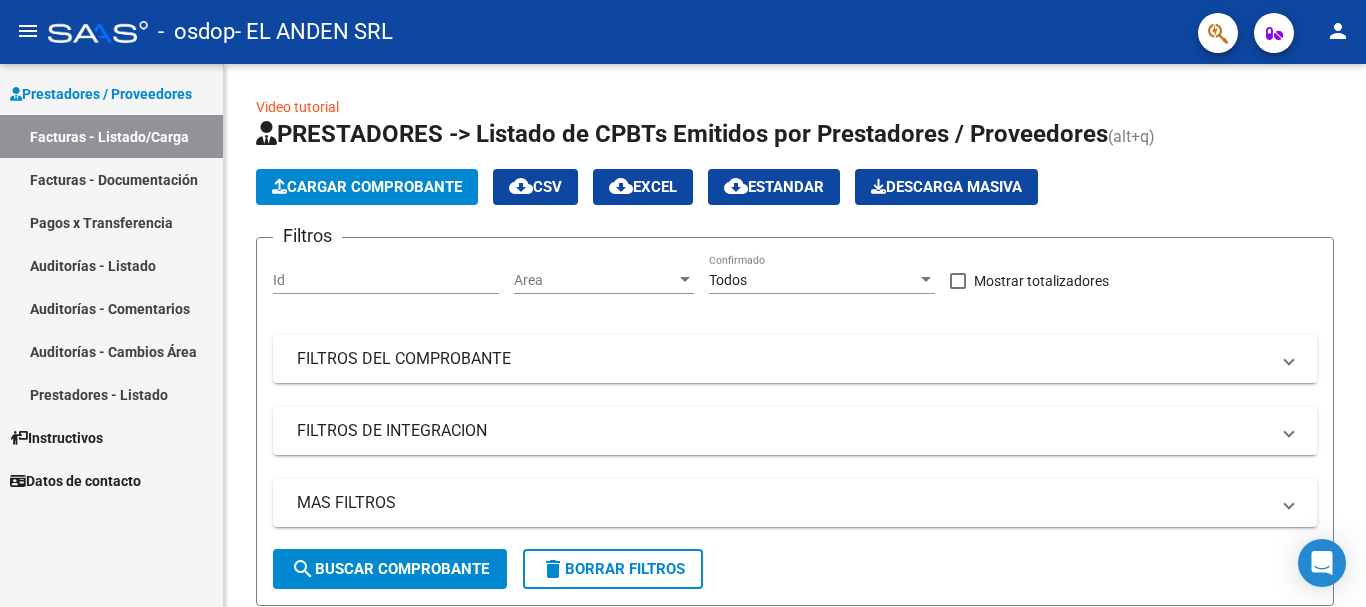 click on "person" 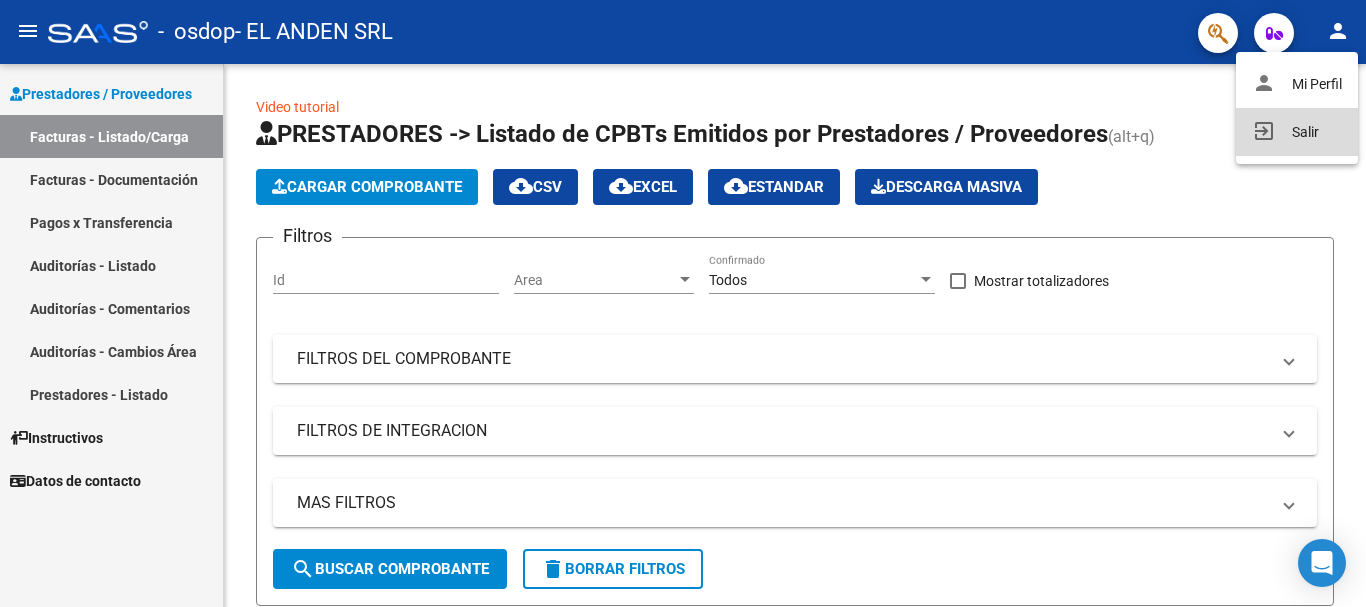 click on "exit_to_app  Salir" at bounding box center (1297, 132) 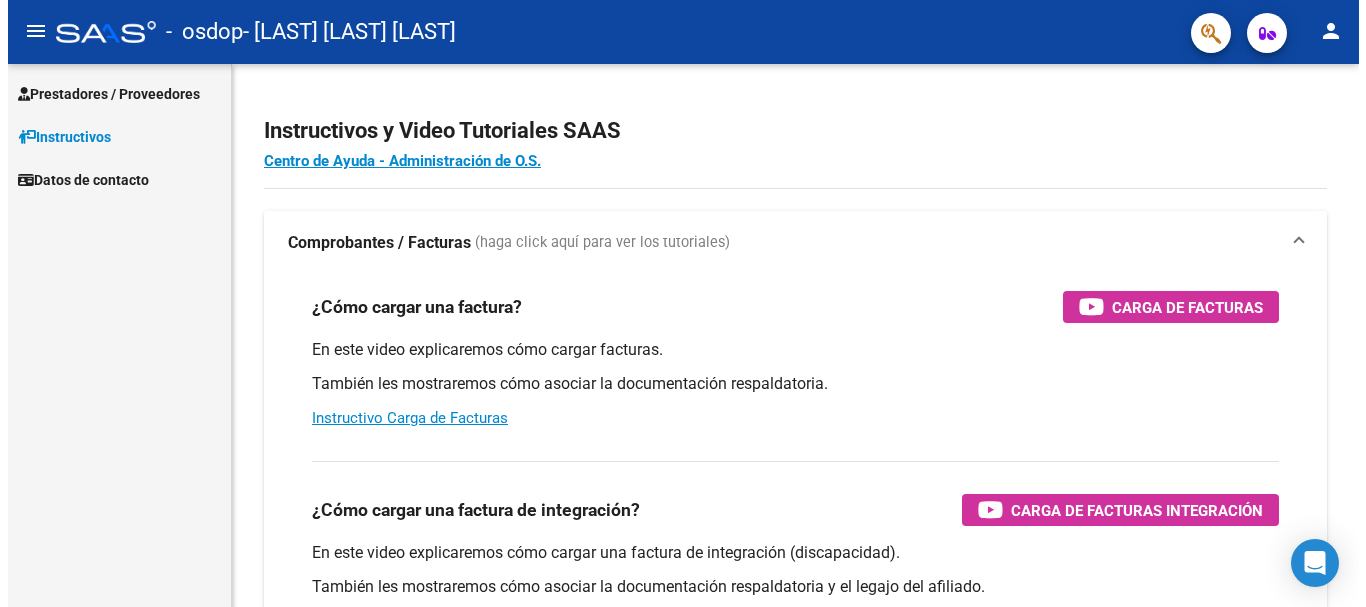 scroll, scrollTop: 0, scrollLeft: 0, axis: both 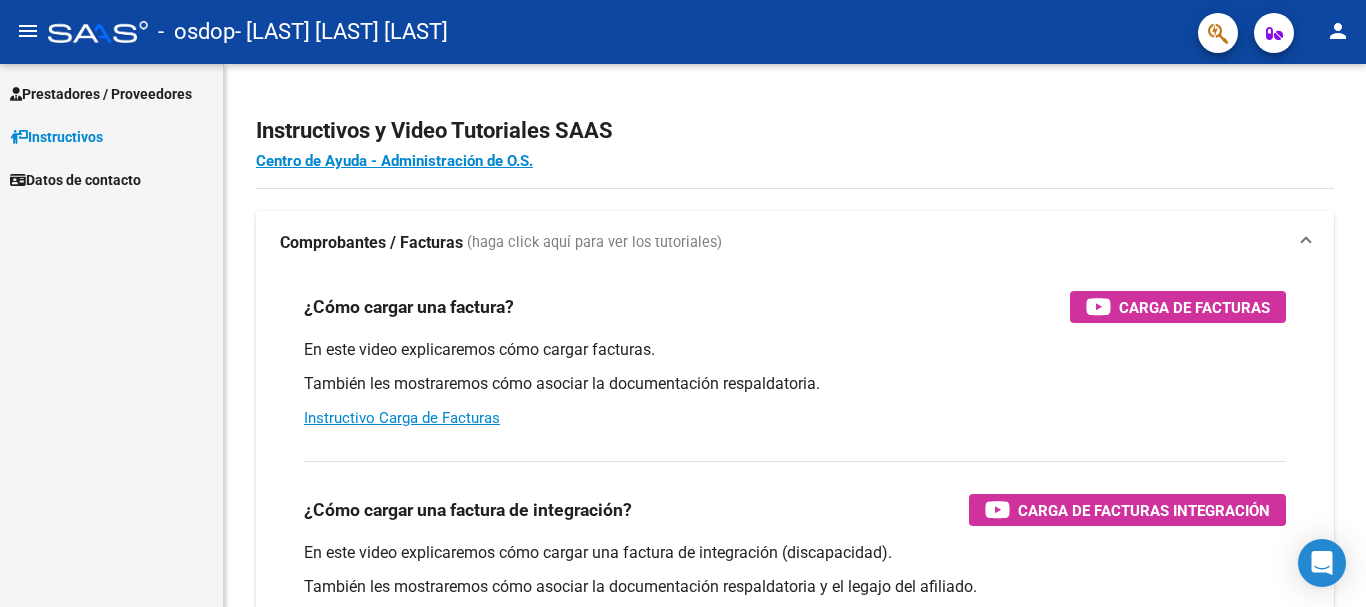 click on "Prestadores / Proveedores" at bounding box center [101, 94] 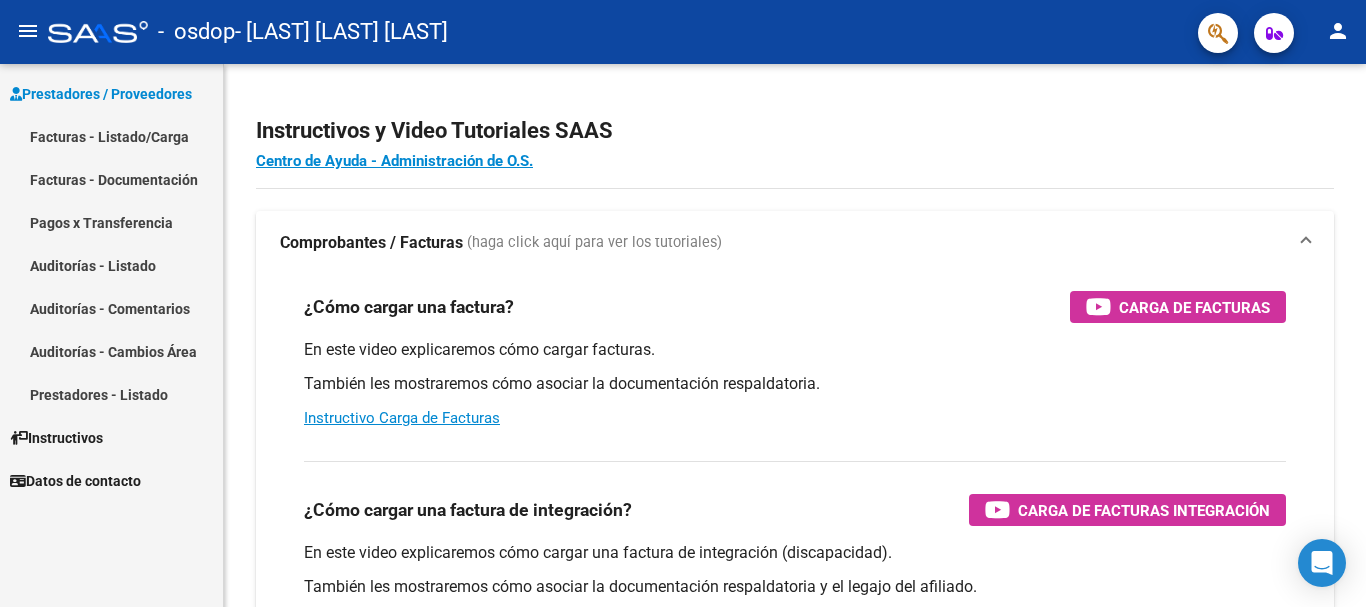 click on "Facturas - Listado/Carga" at bounding box center (111, 136) 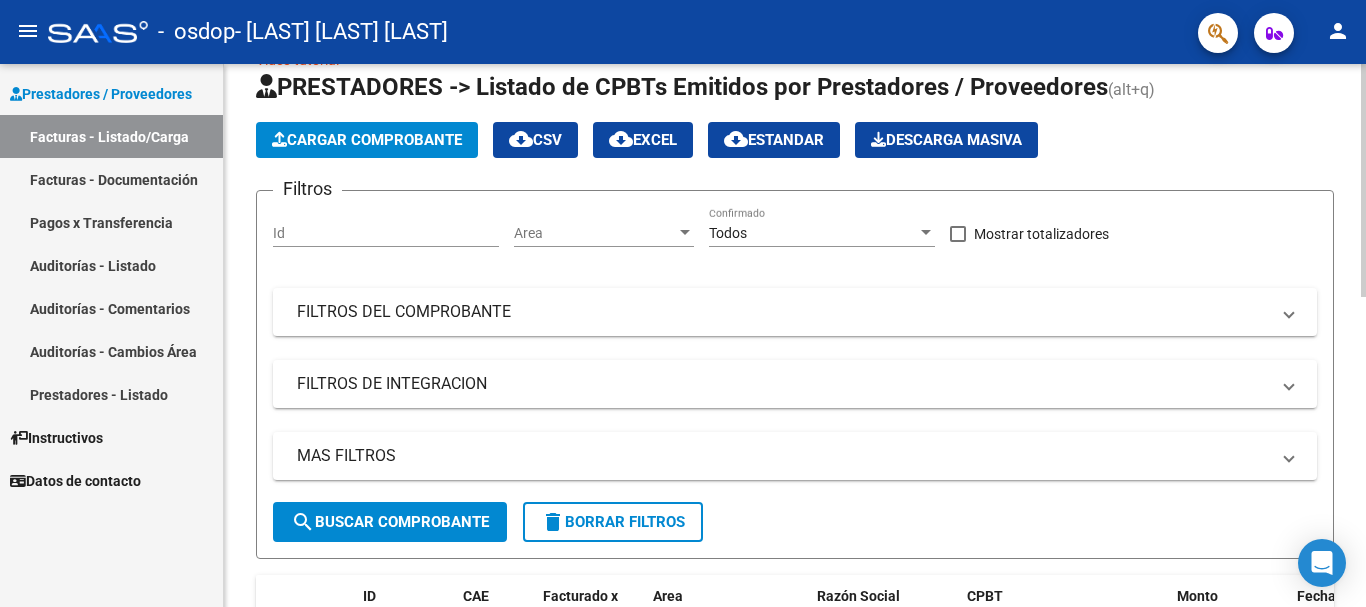 scroll, scrollTop: 17, scrollLeft: 0, axis: vertical 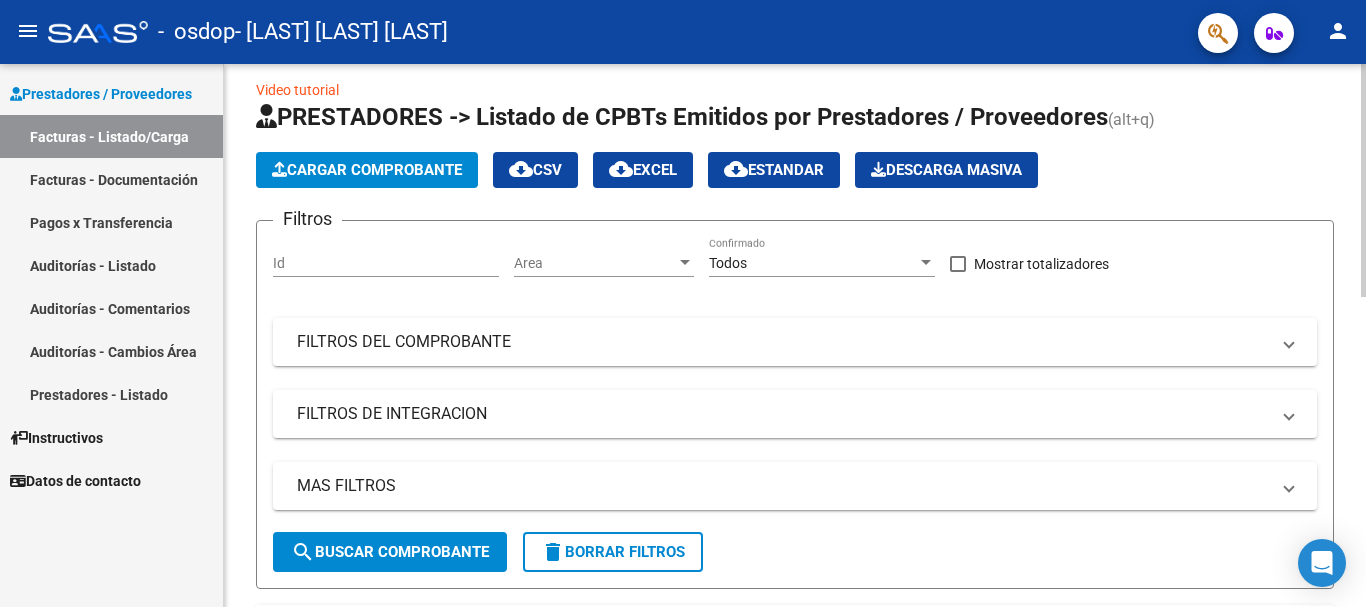 click 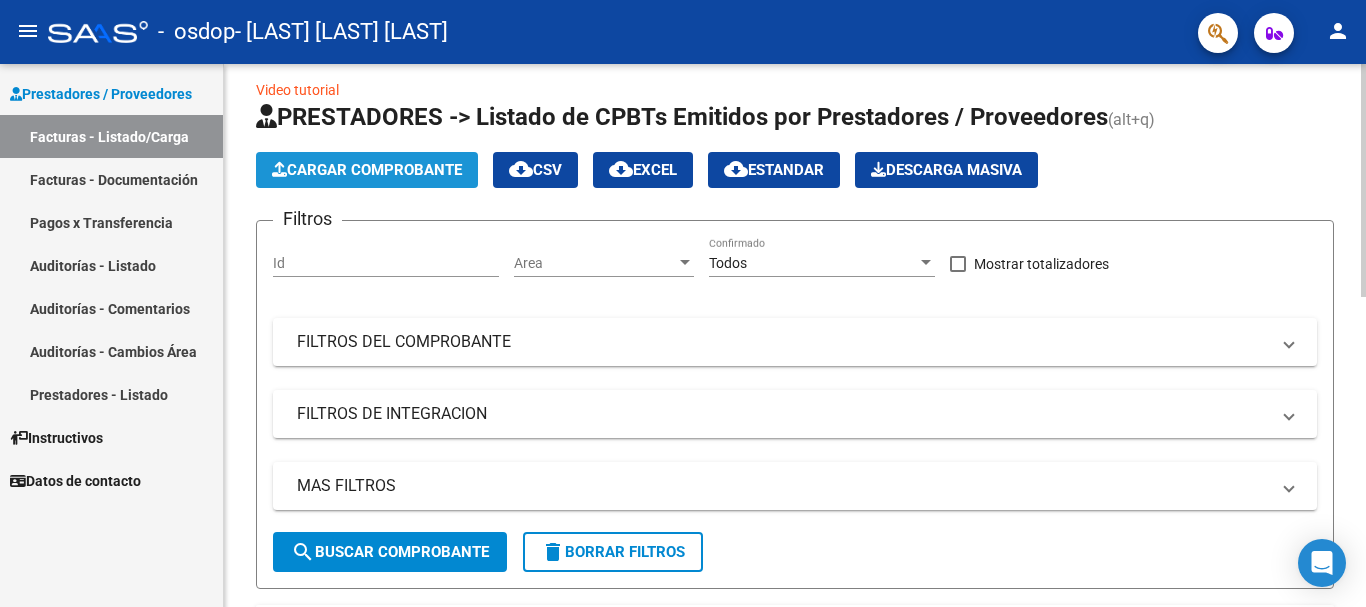 click on "Cargar Comprobante" 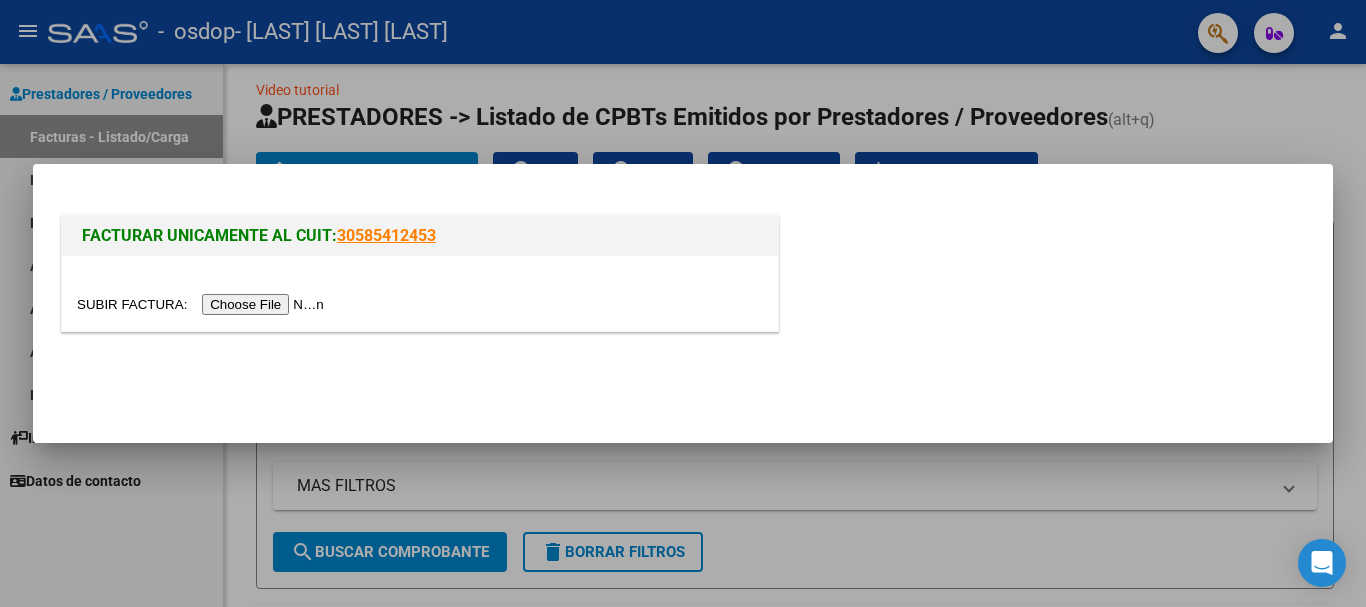 click at bounding box center (203, 304) 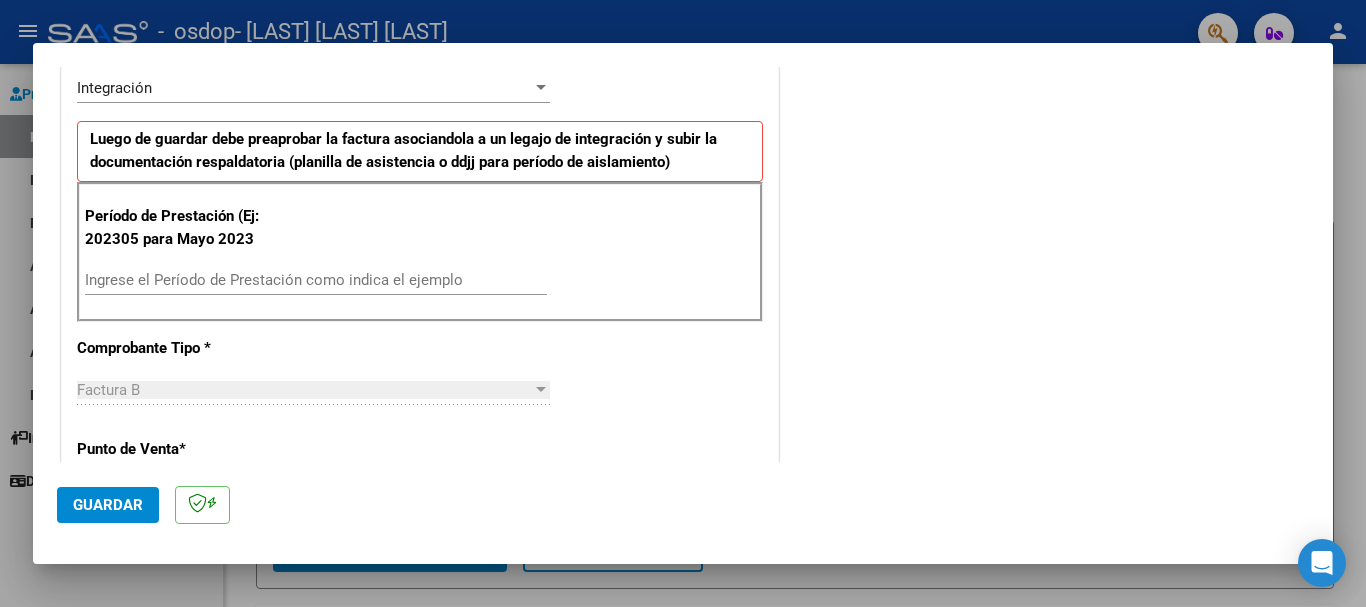 scroll, scrollTop: 500, scrollLeft: 0, axis: vertical 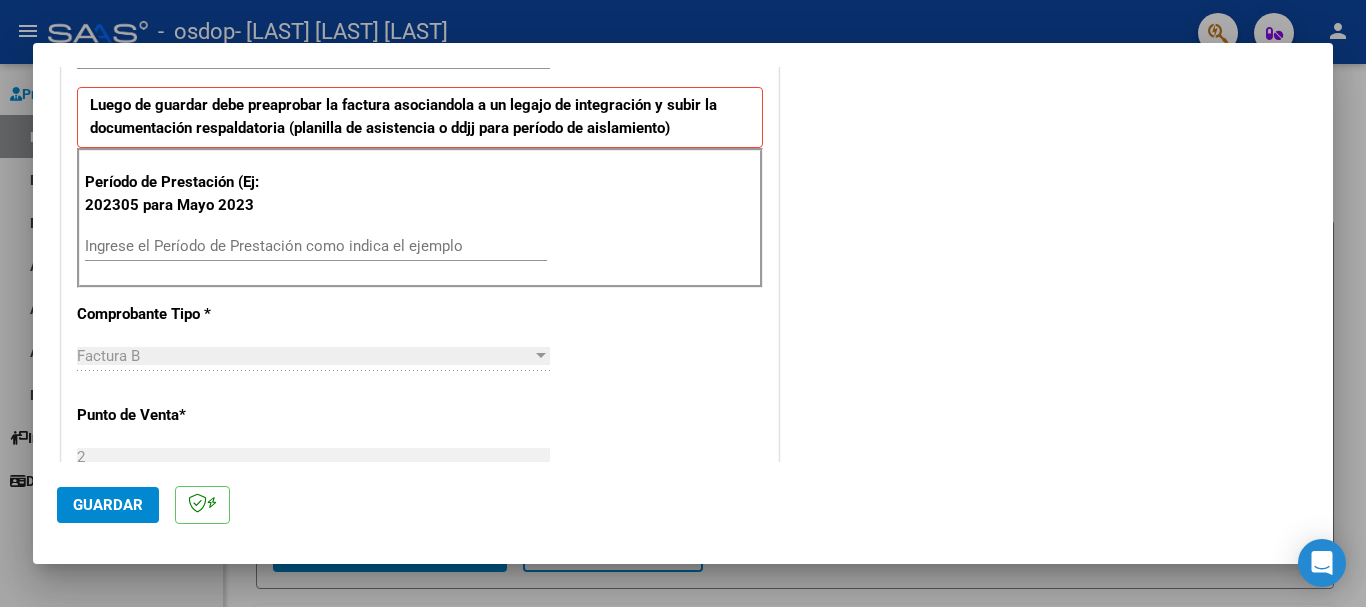 click on "Ingrese el Período de Prestación como indica el ejemplo" at bounding box center (316, 246) 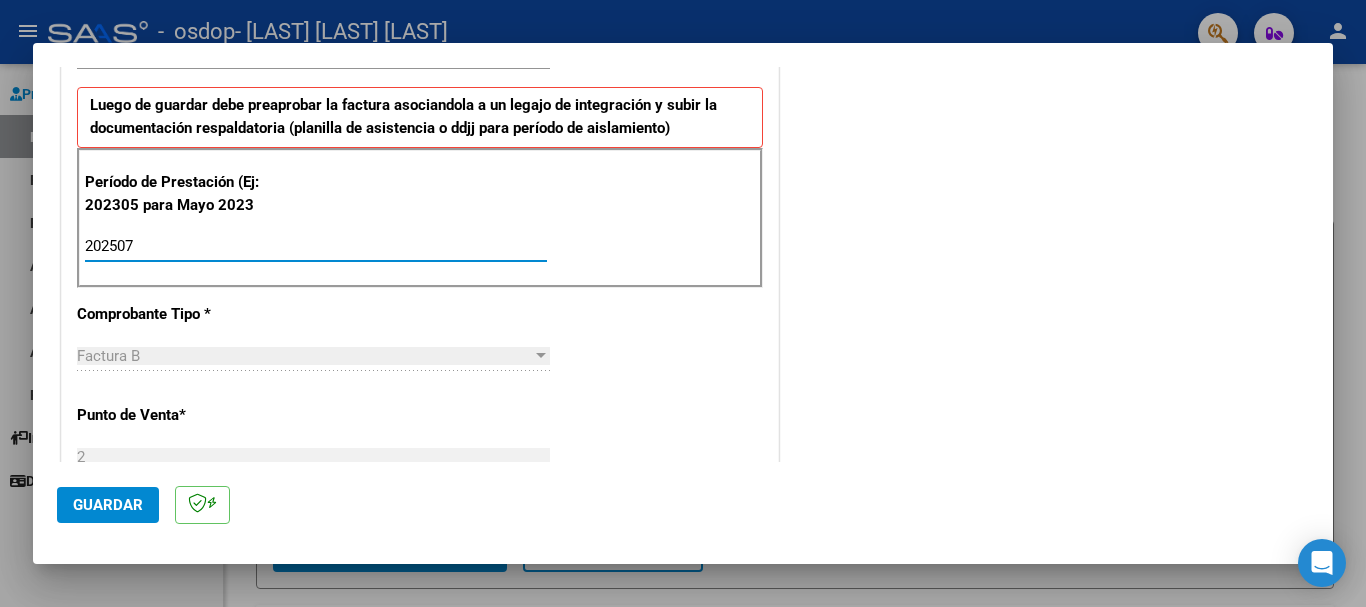 type on "202507" 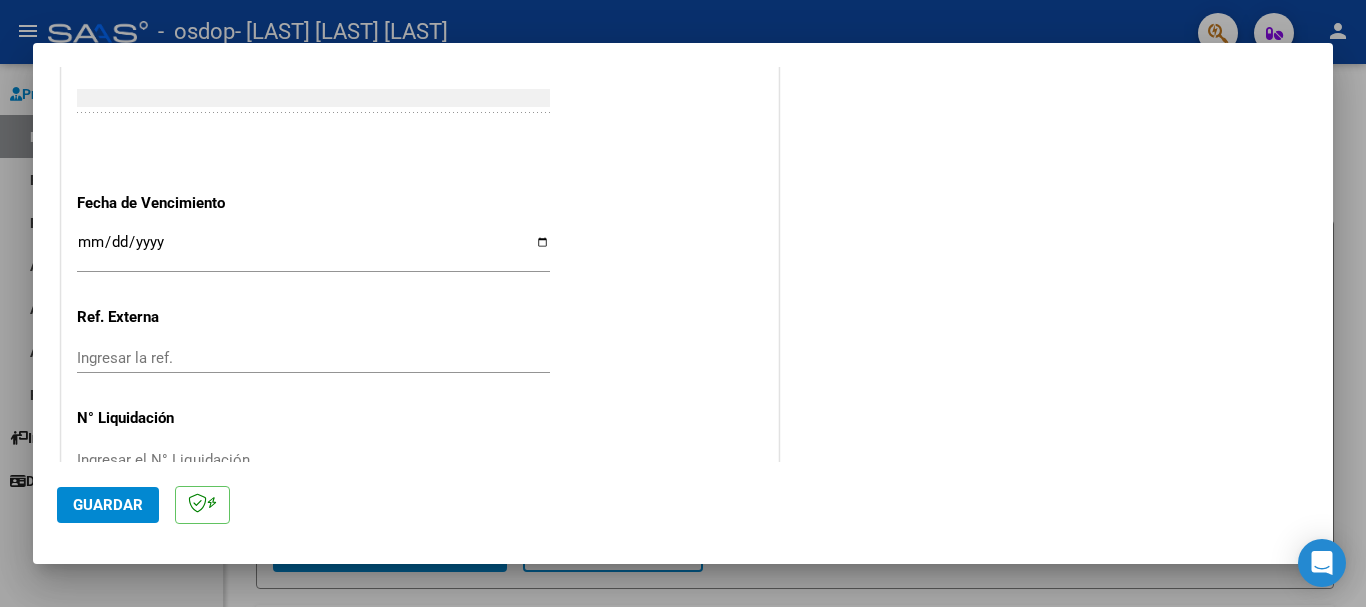 scroll, scrollTop: 1300, scrollLeft: 0, axis: vertical 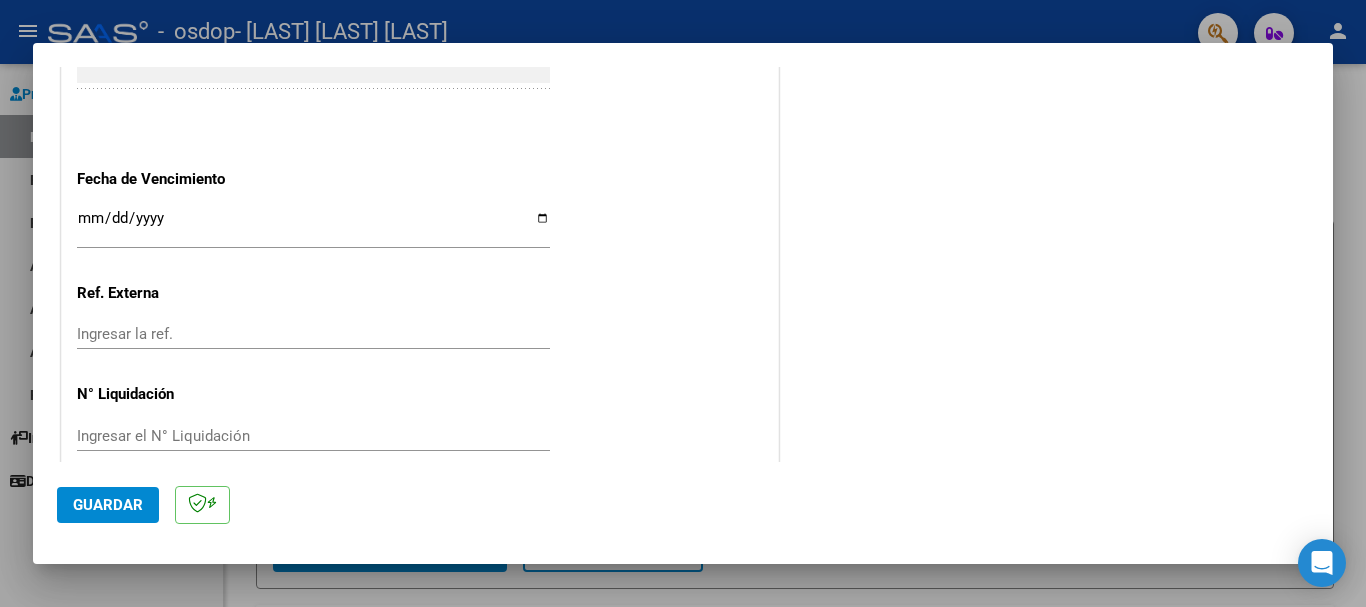 click on "Ingresar la fecha" at bounding box center [313, 226] 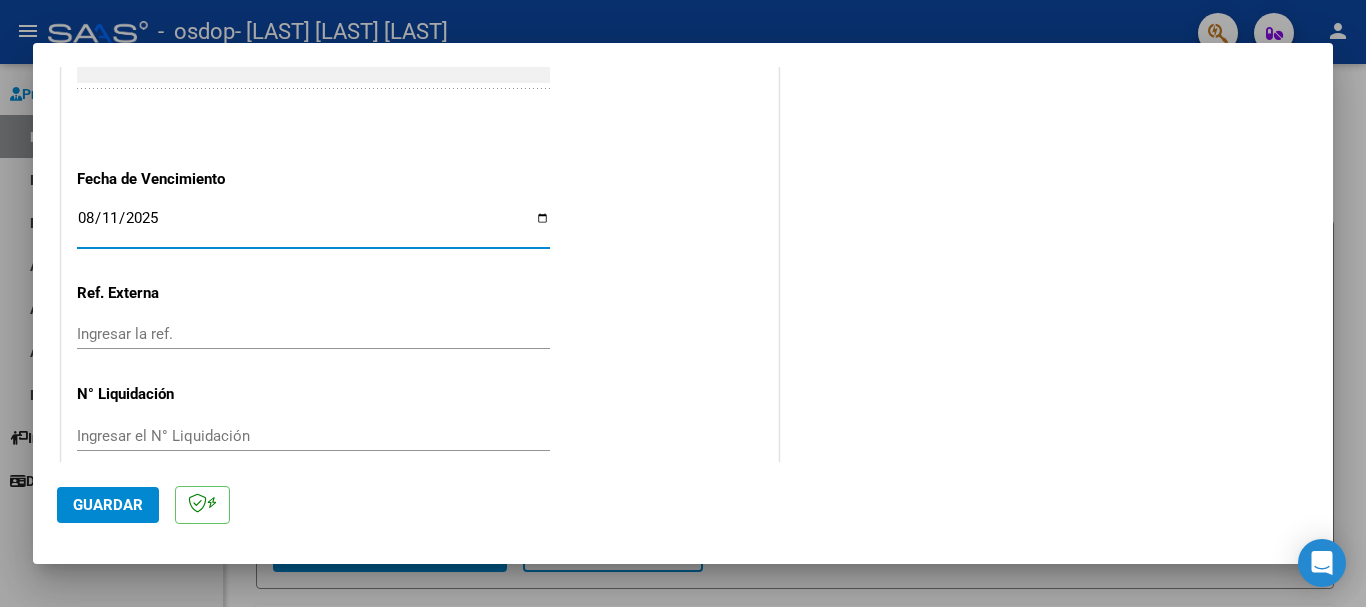 type on "2025-08-11" 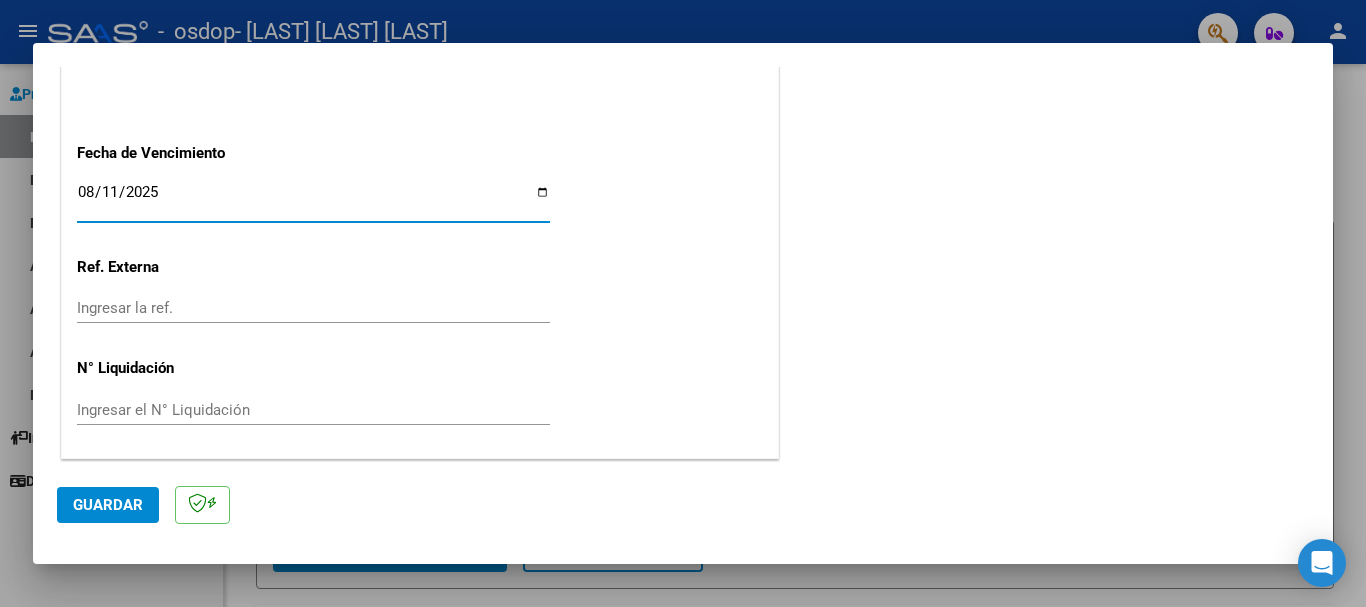 scroll, scrollTop: 1327, scrollLeft: 0, axis: vertical 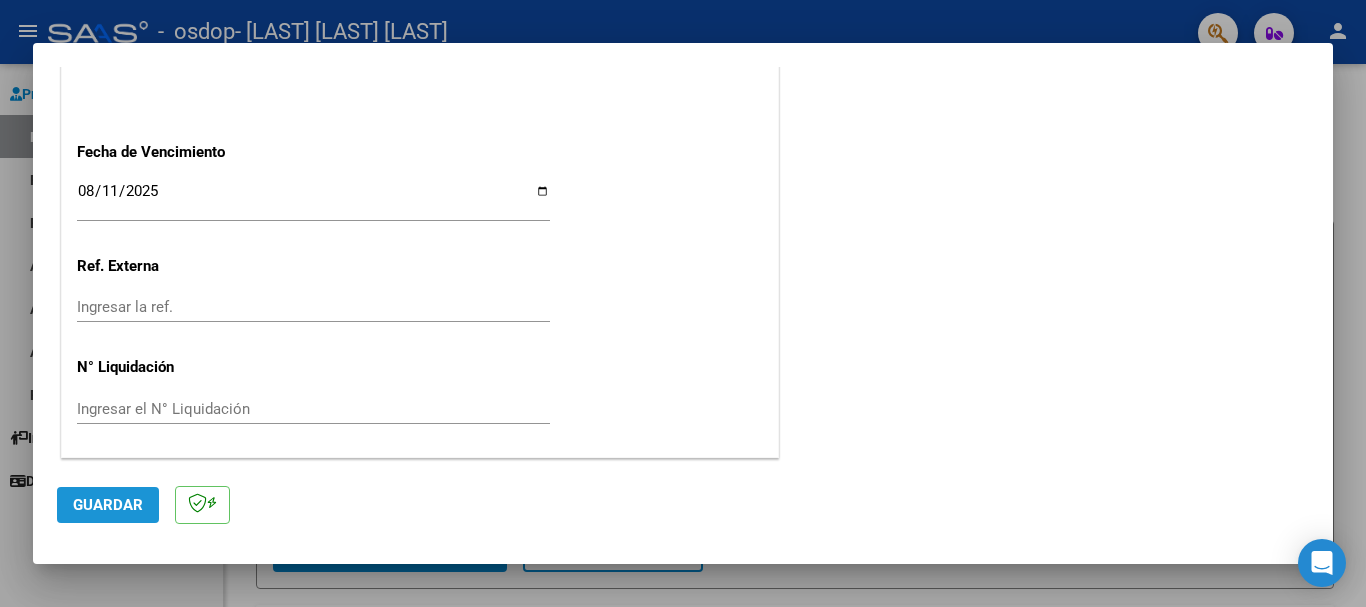 click on "Guardar" 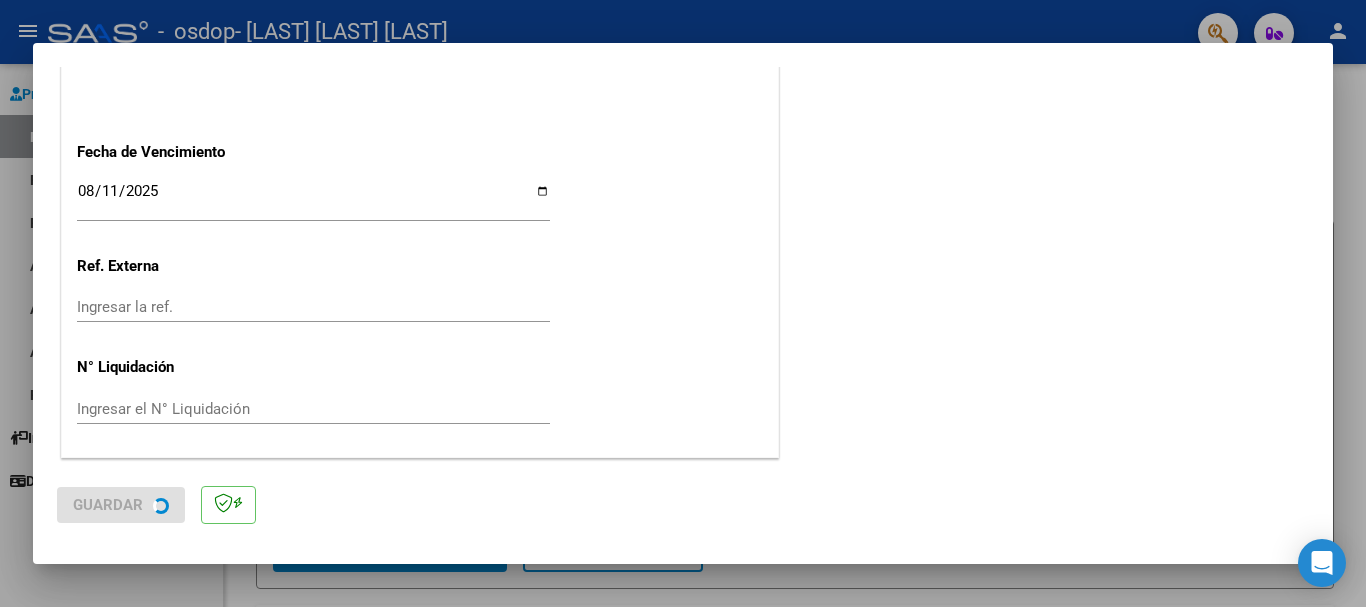 scroll, scrollTop: 0, scrollLeft: 0, axis: both 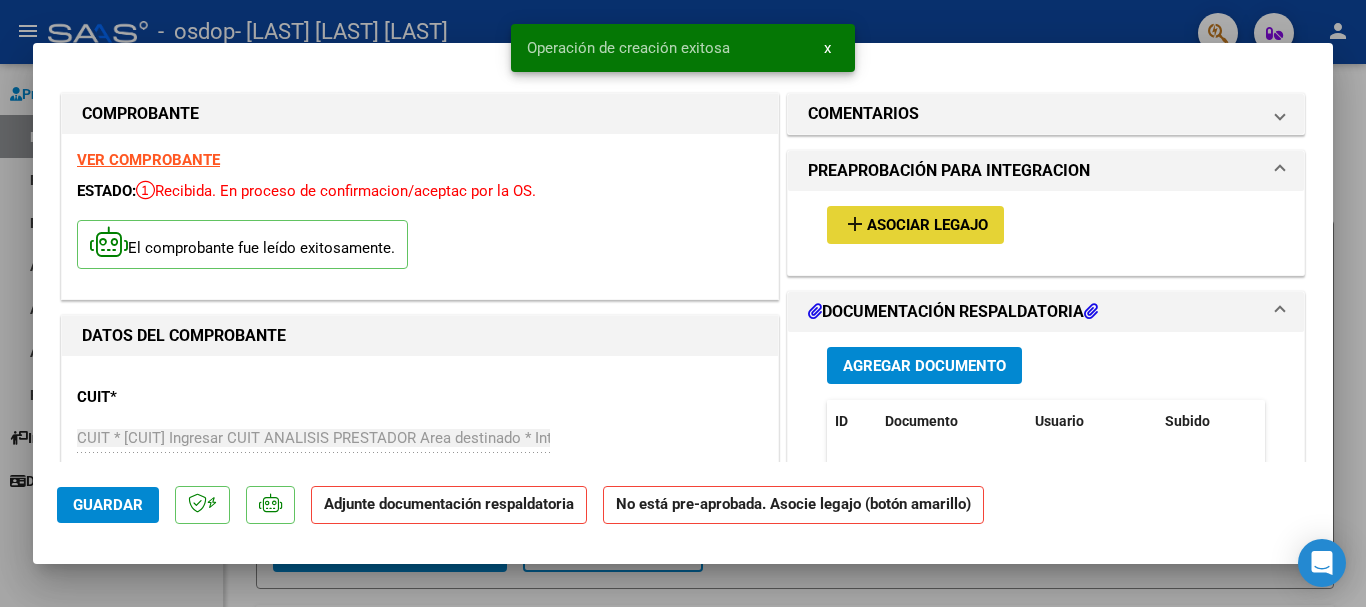 click on "add Asociar Legajo" at bounding box center (915, 224) 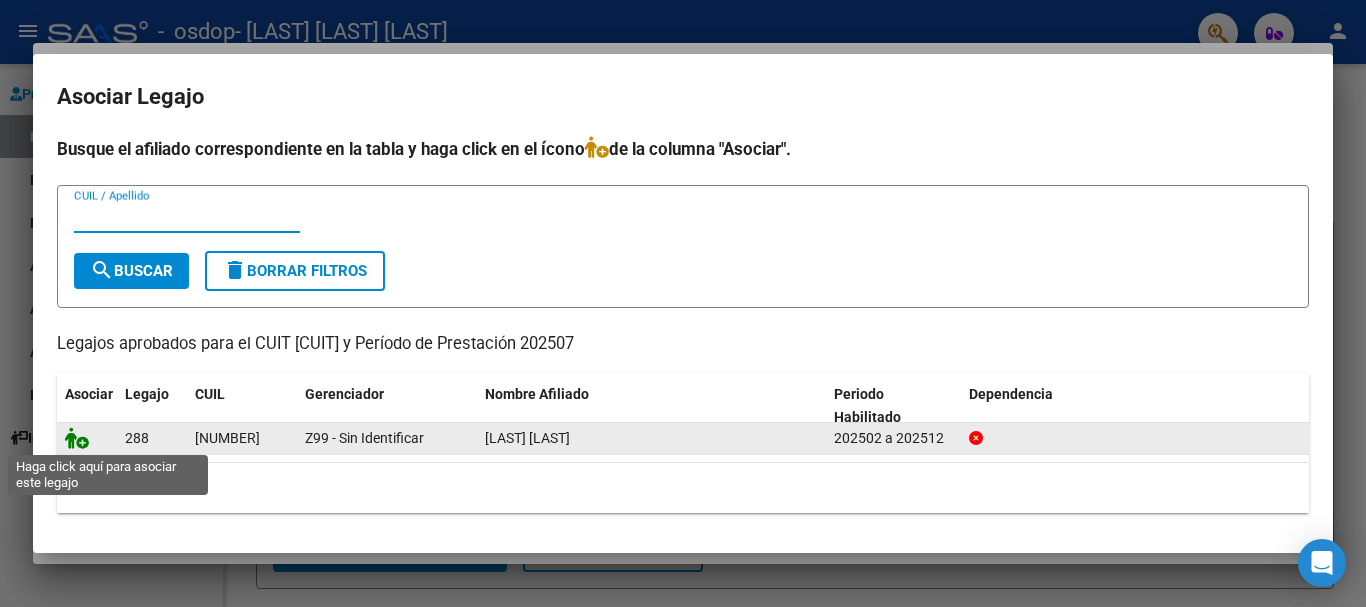 click 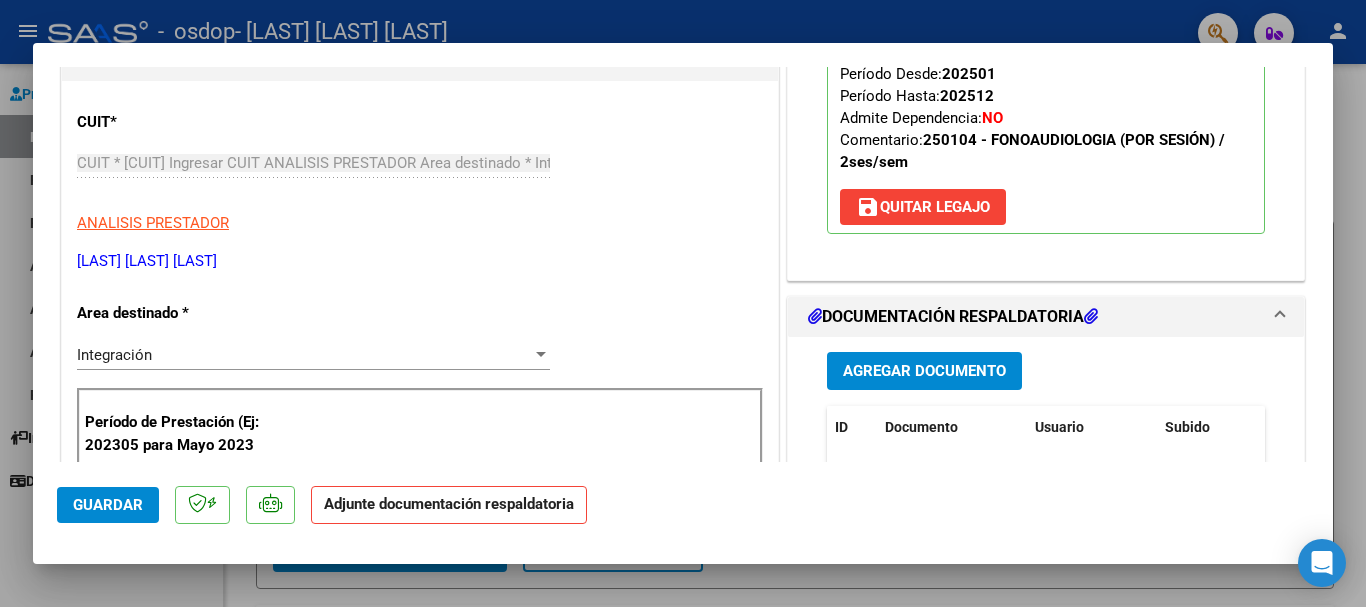 scroll, scrollTop: 300, scrollLeft: 0, axis: vertical 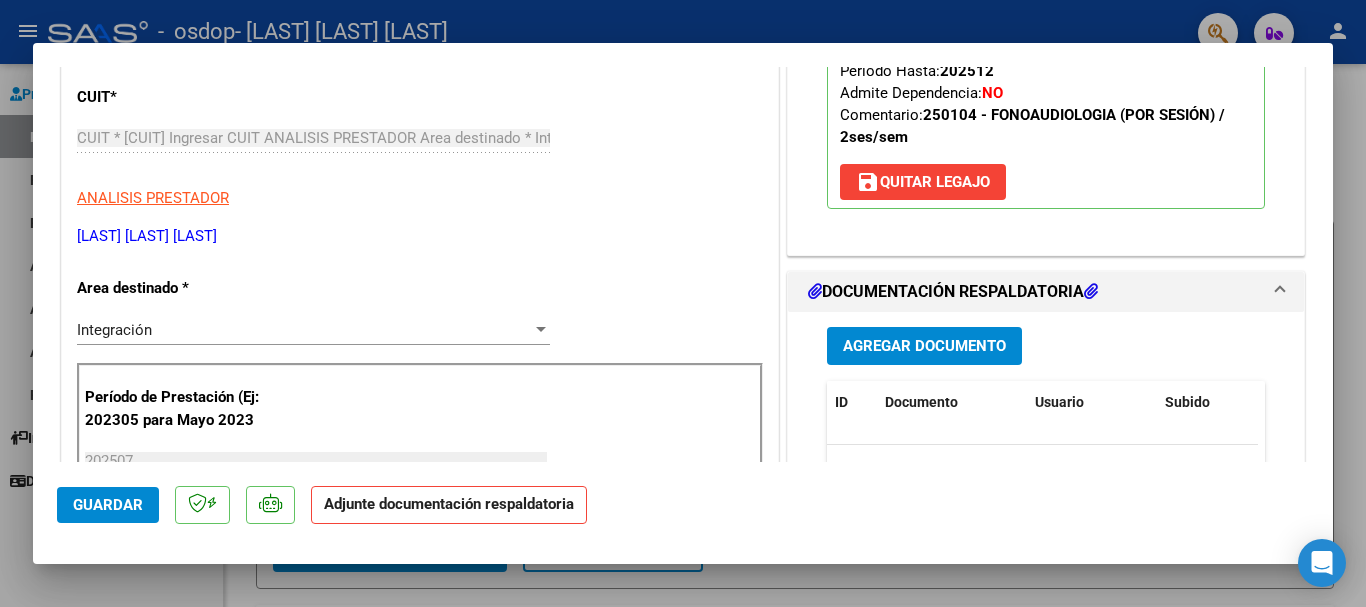 click on "Agregar Documento" at bounding box center [924, 347] 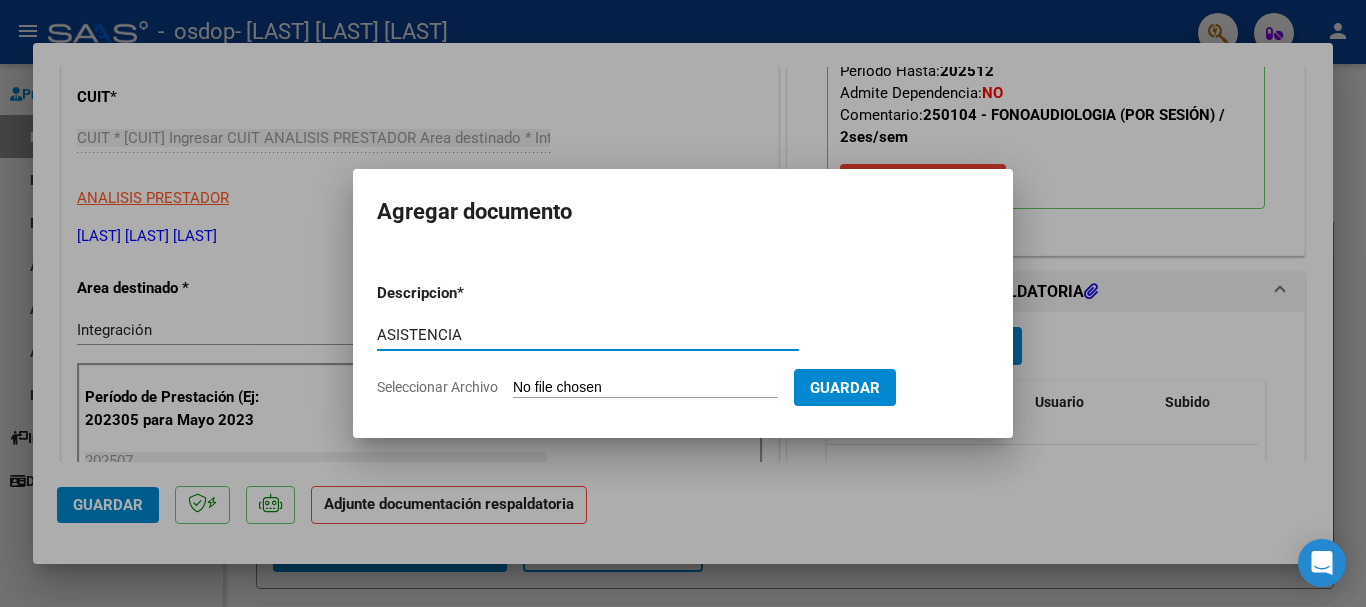 type on "ASISTENCIA" 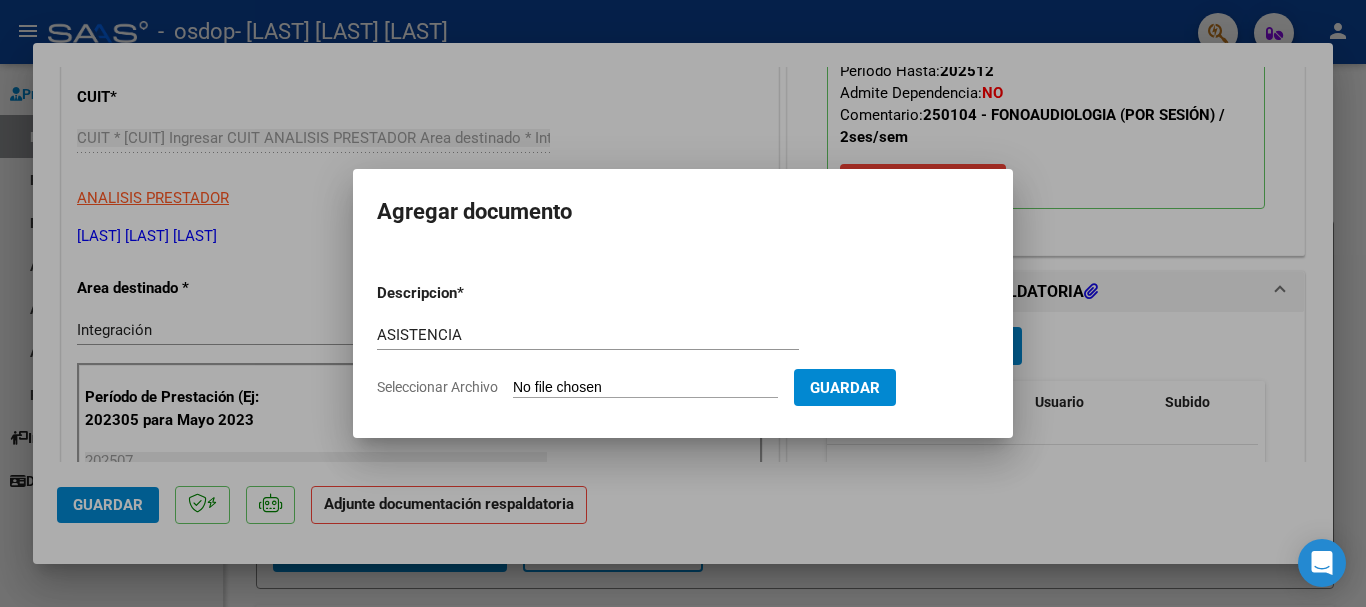 click on "Seleccionar Archivo" at bounding box center [645, 388] 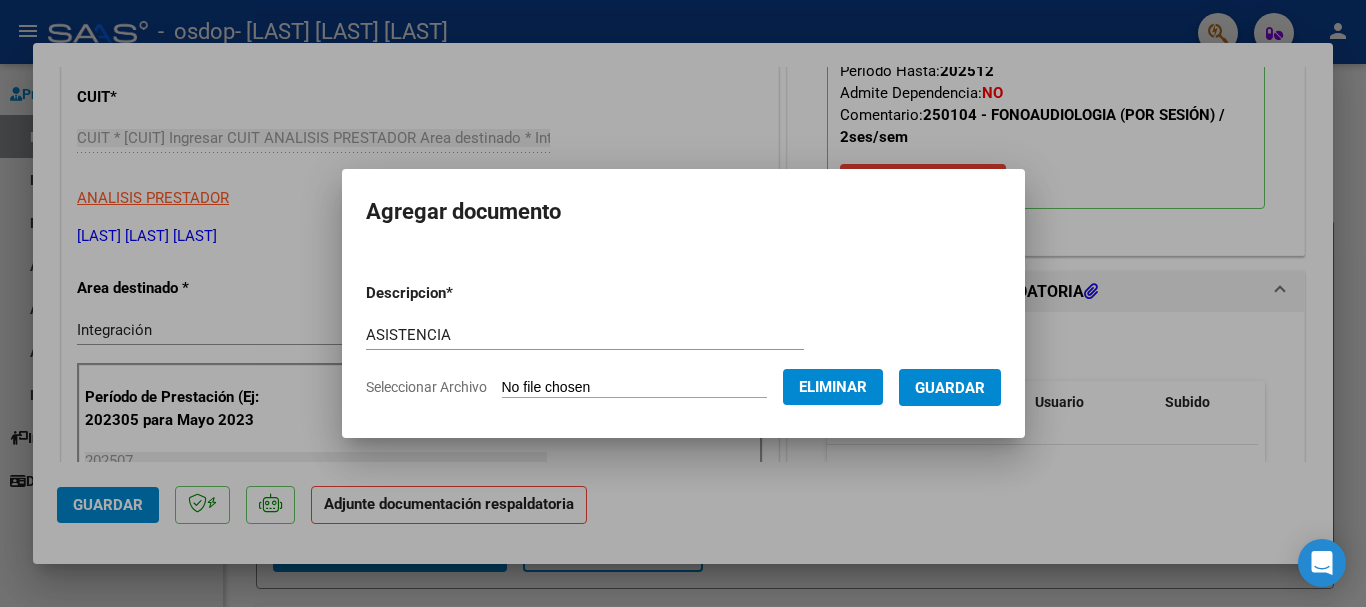 click on "Guardar" at bounding box center [950, 388] 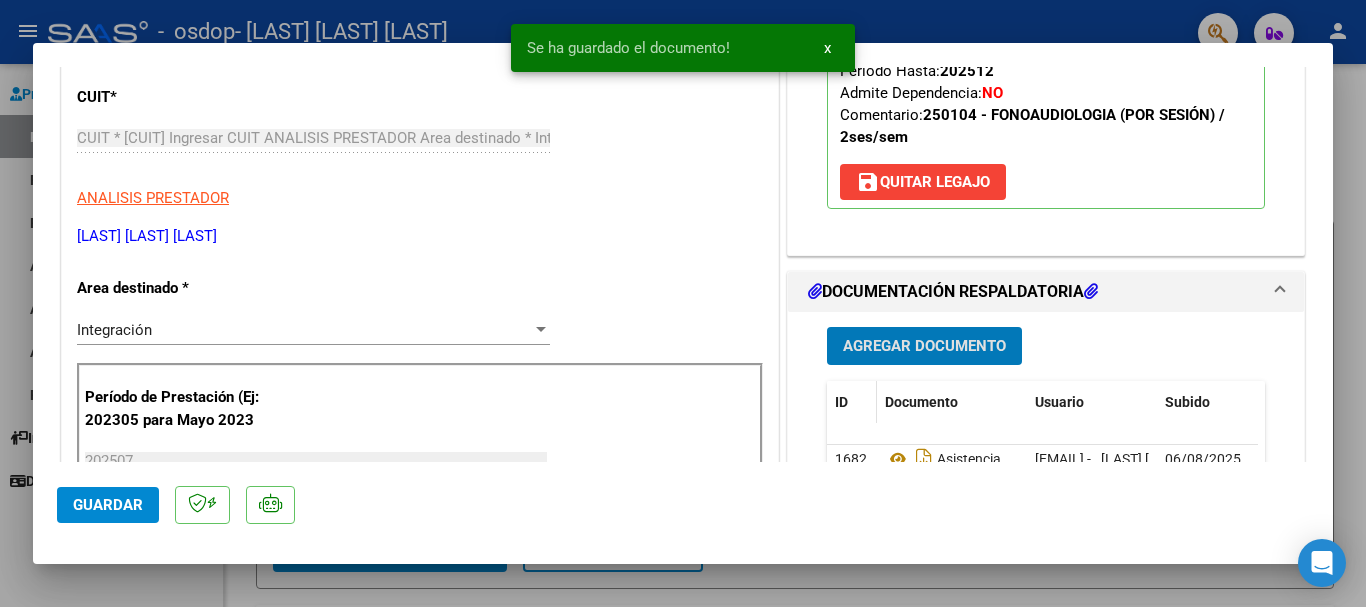 scroll, scrollTop: 400, scrollLeft: 0, axis: vertical 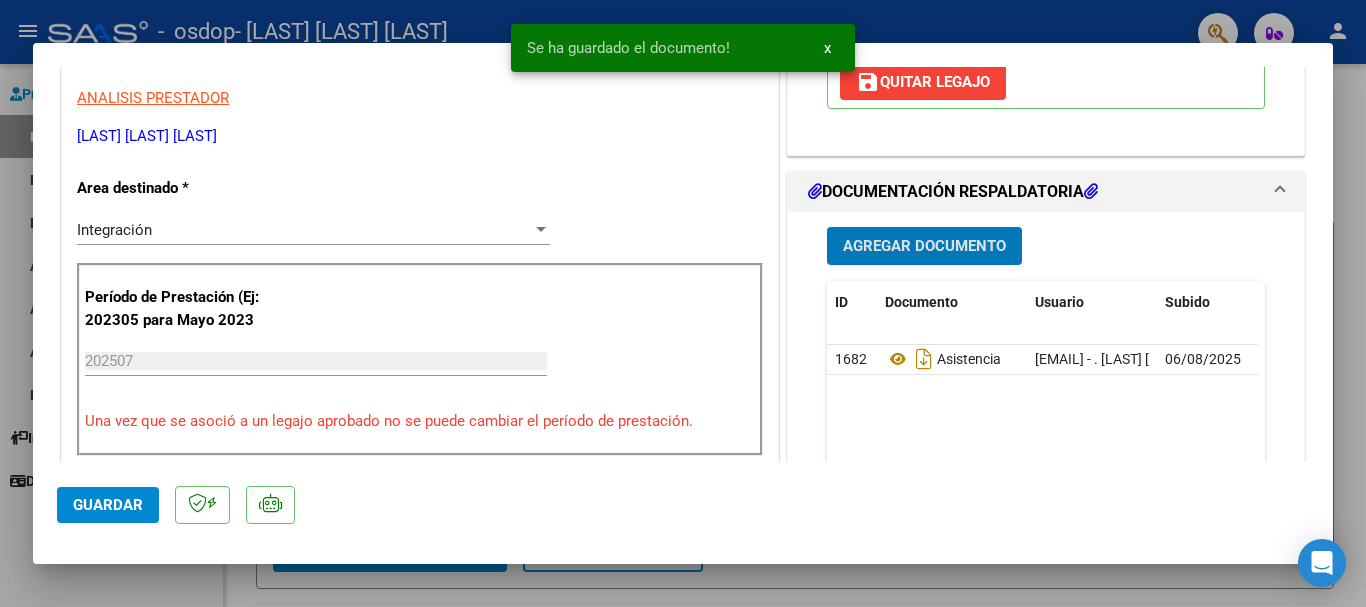 click on "Agregar Documento" at bounding box center (924, 247) 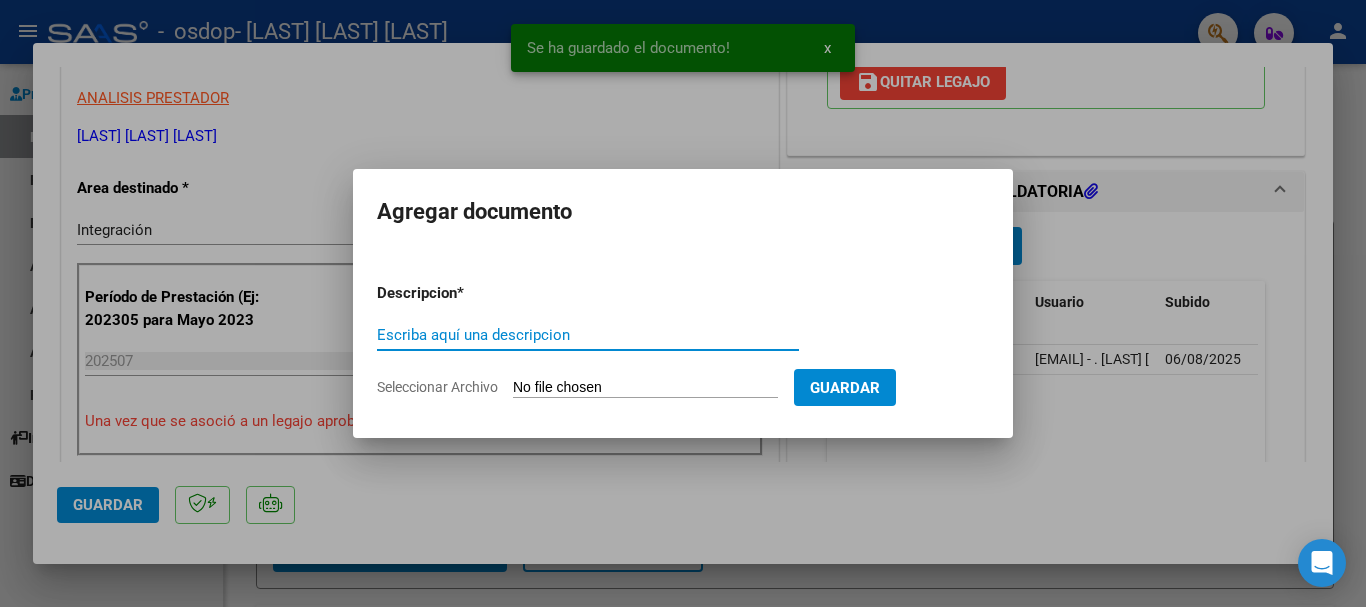 click on "Escriba aquí una descripcion" at bounding box center [588, 335] 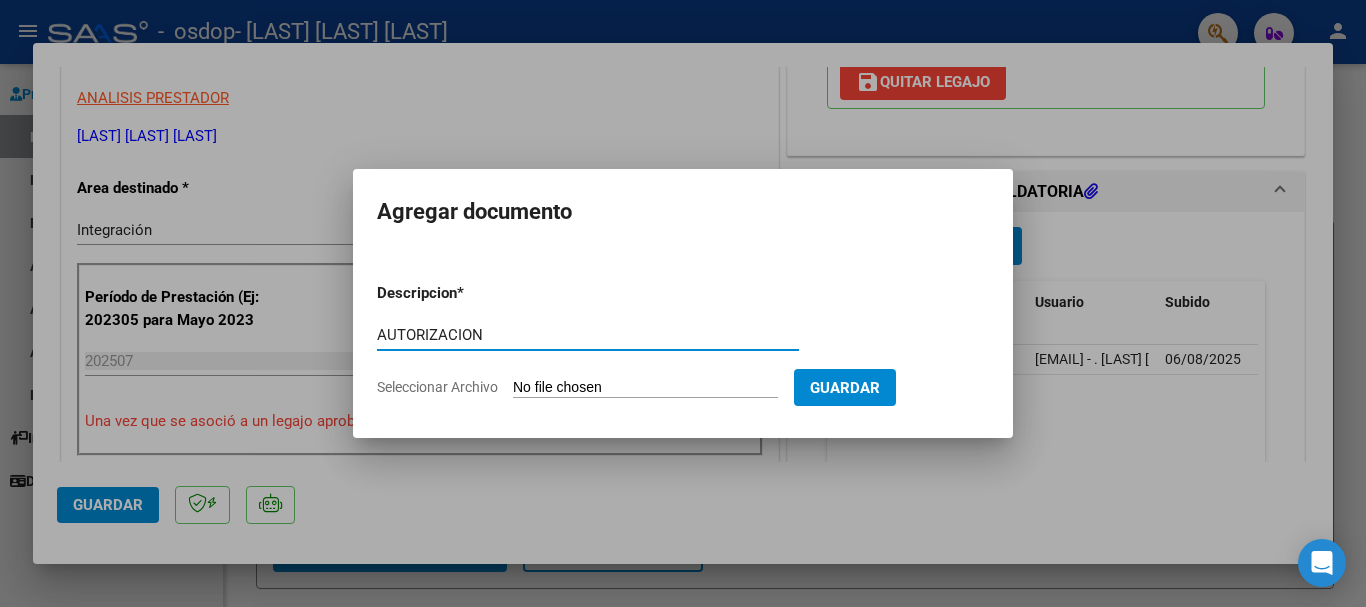 type on "AUTORIZACION" 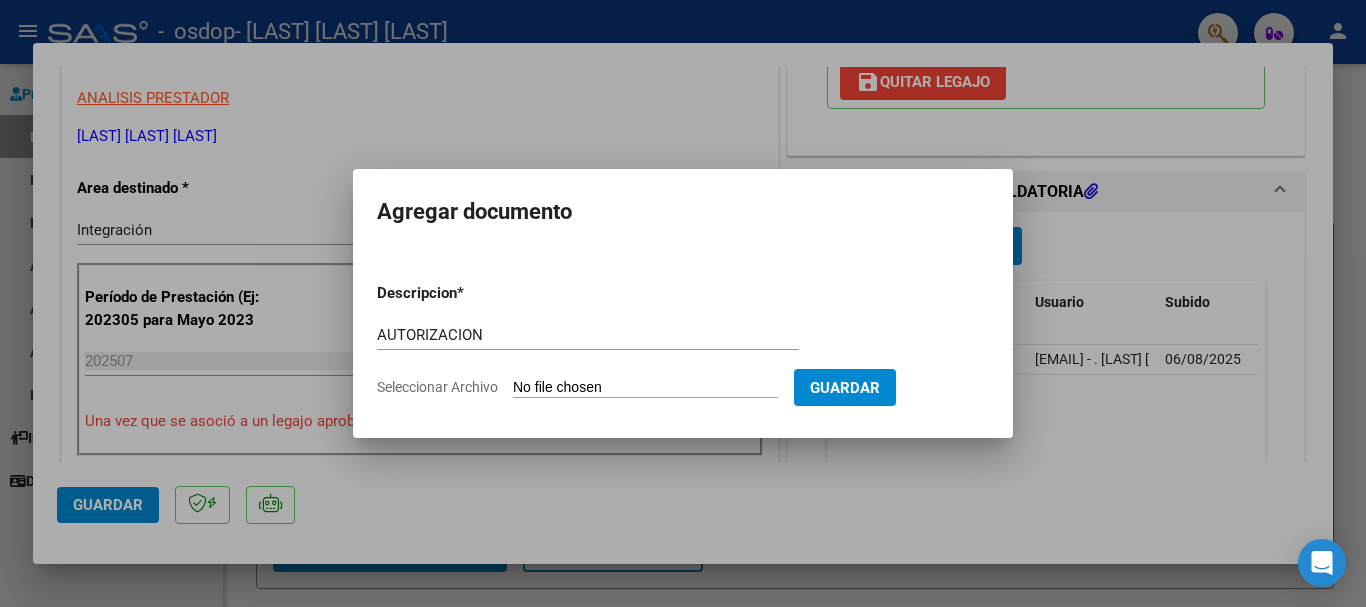 click on "Seleccionar Archivo" at bounding box center (645, 388) 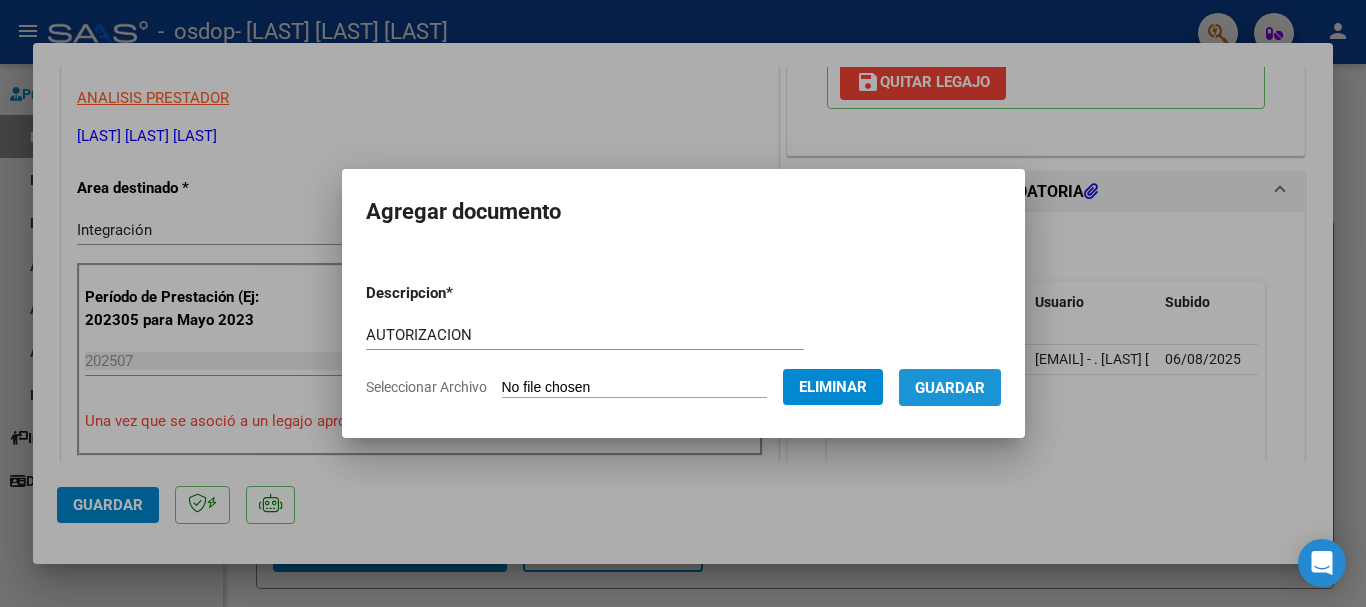 click on "Guardar" at bounding box center [950, 388] 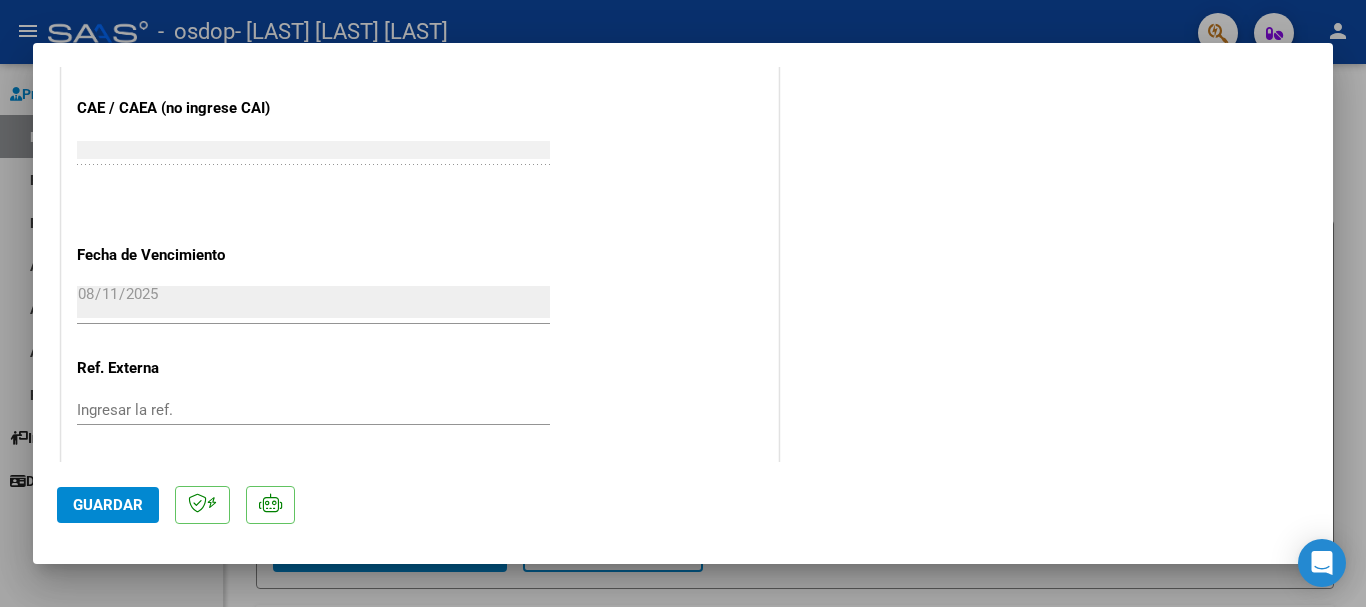 scroll, scrollTop: 1395, scrollLeft: 0, axis: vertical 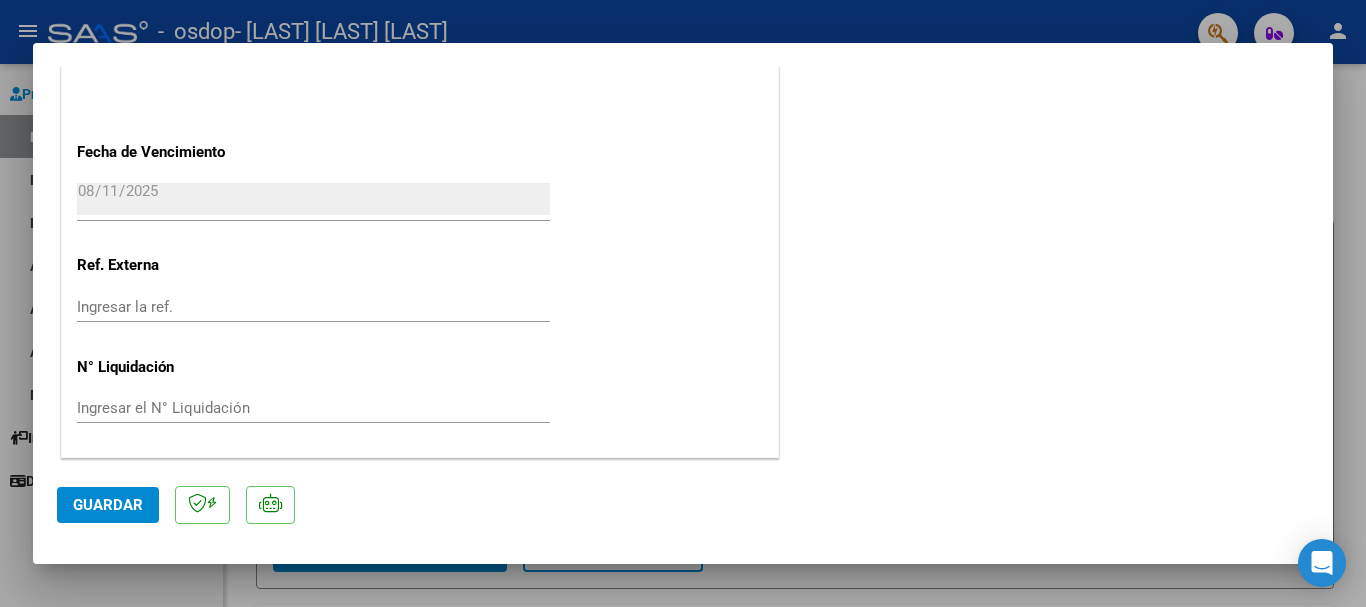 click on "Guardar" 